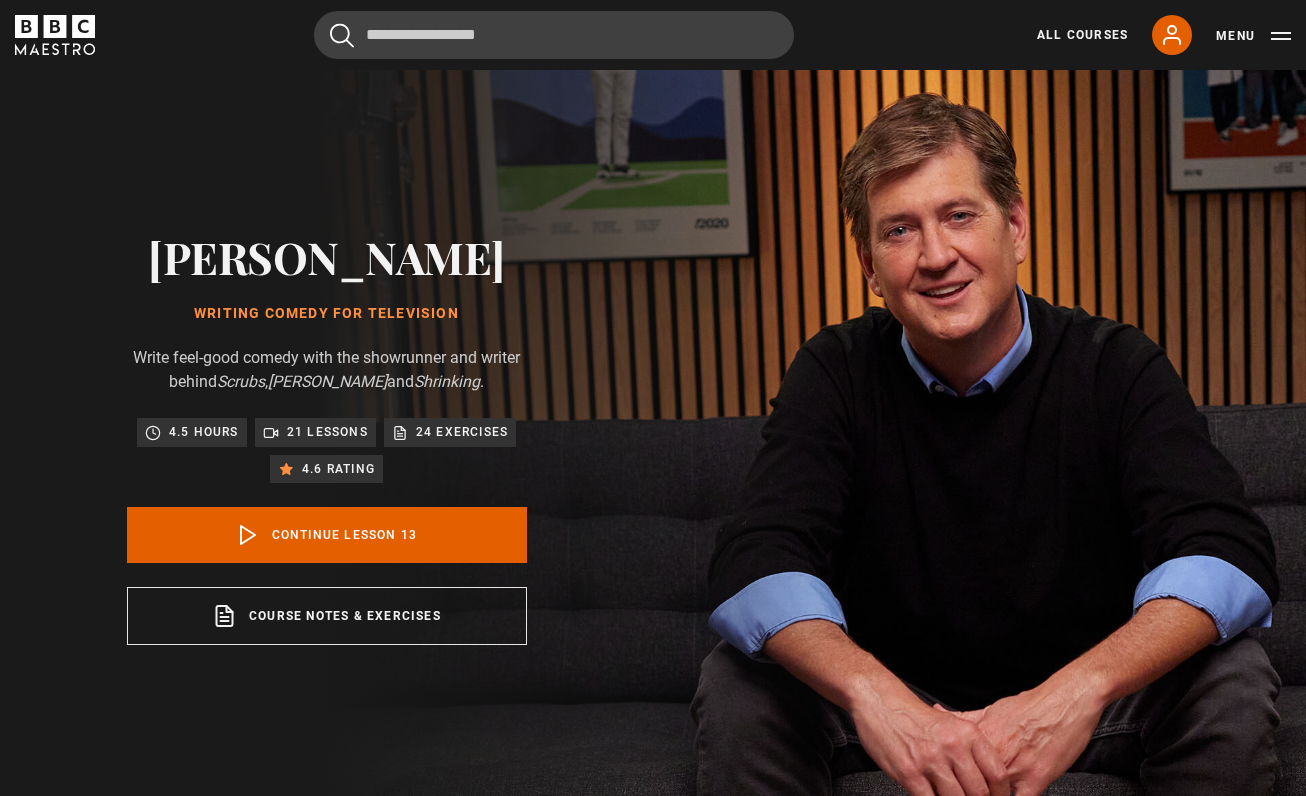 scroll, scrollTop: 806, scrollLeft: 0, axis: vertical 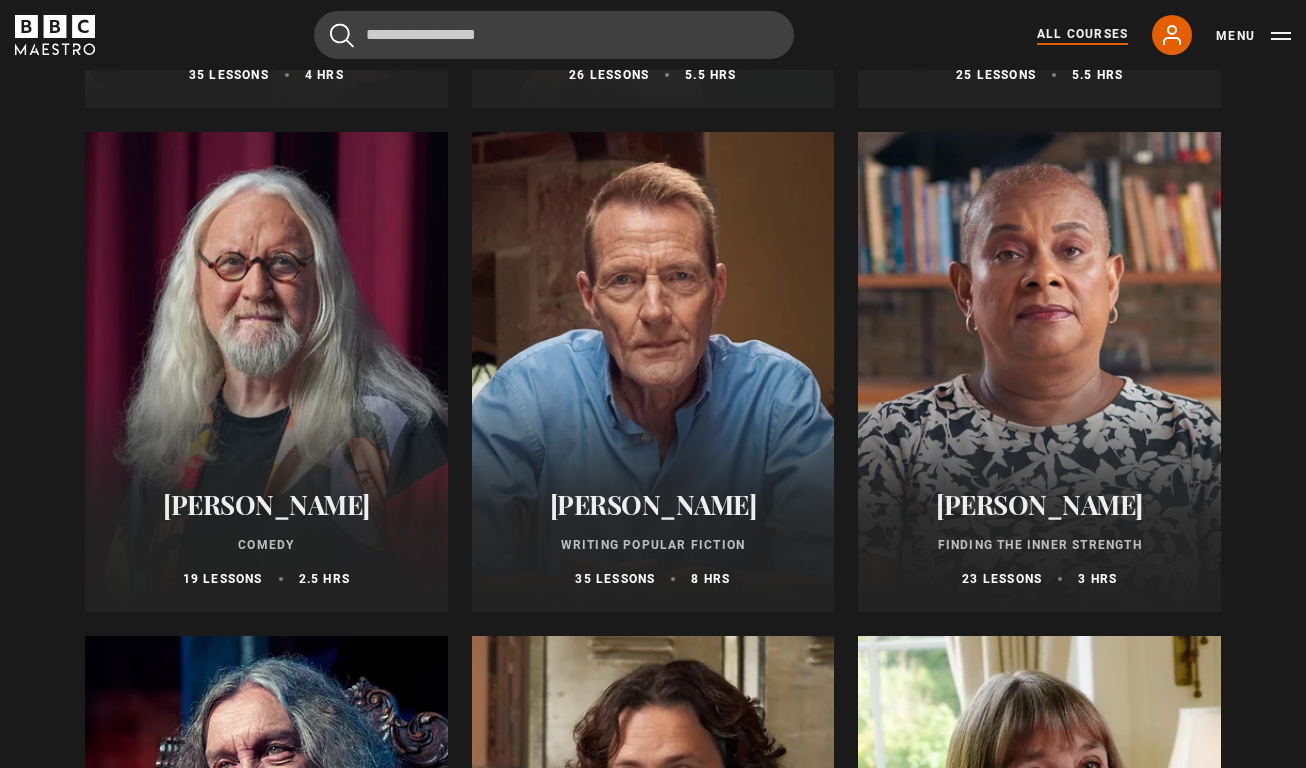 click at bounding box center [266, 372] 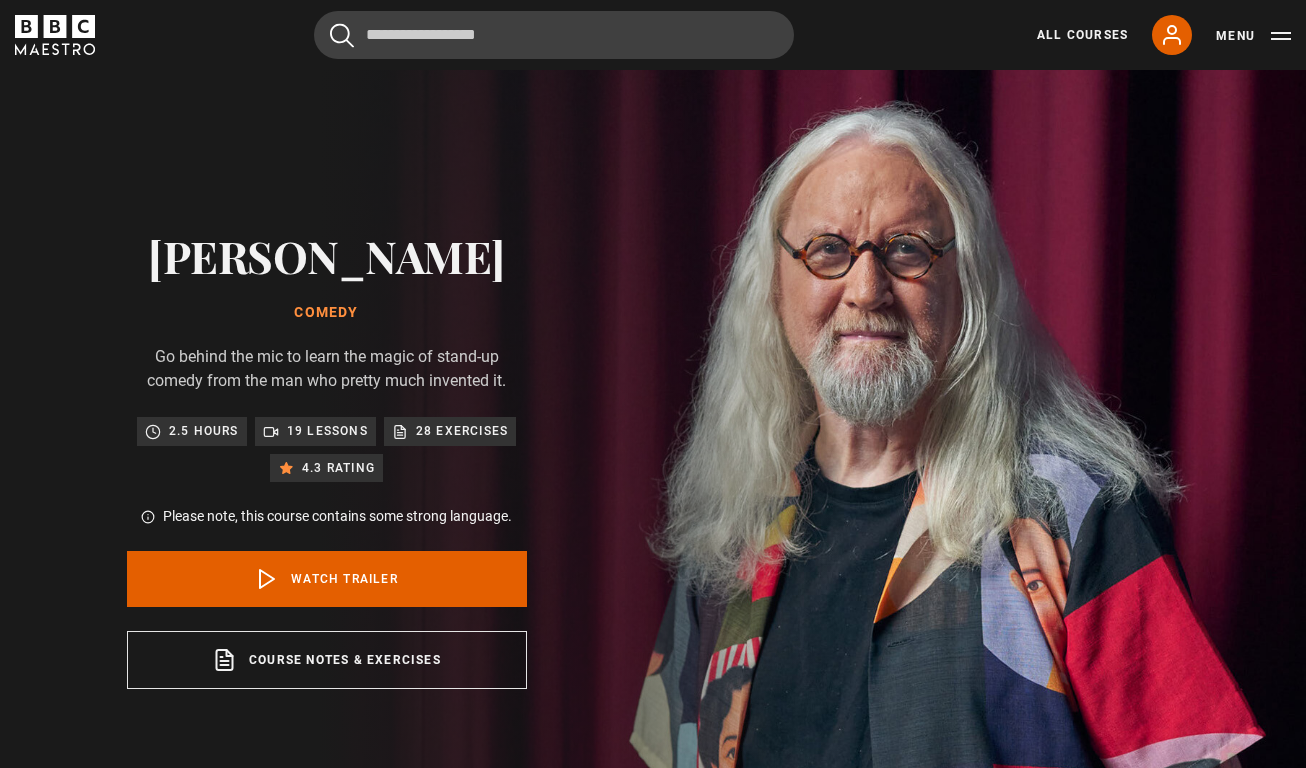 scroll, scrollTop: 0, scrollLeft: 0, axis: both 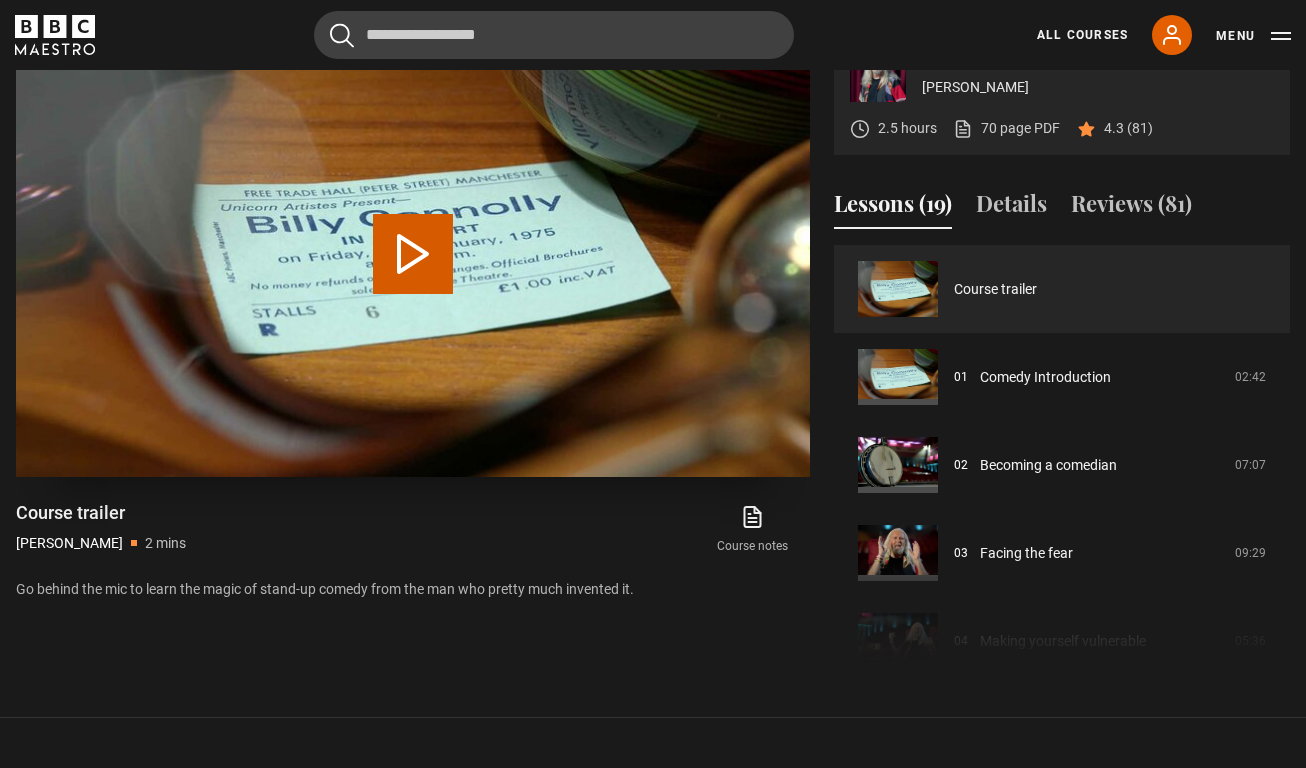 click on "Play Video" at bounding box center (413, 254) 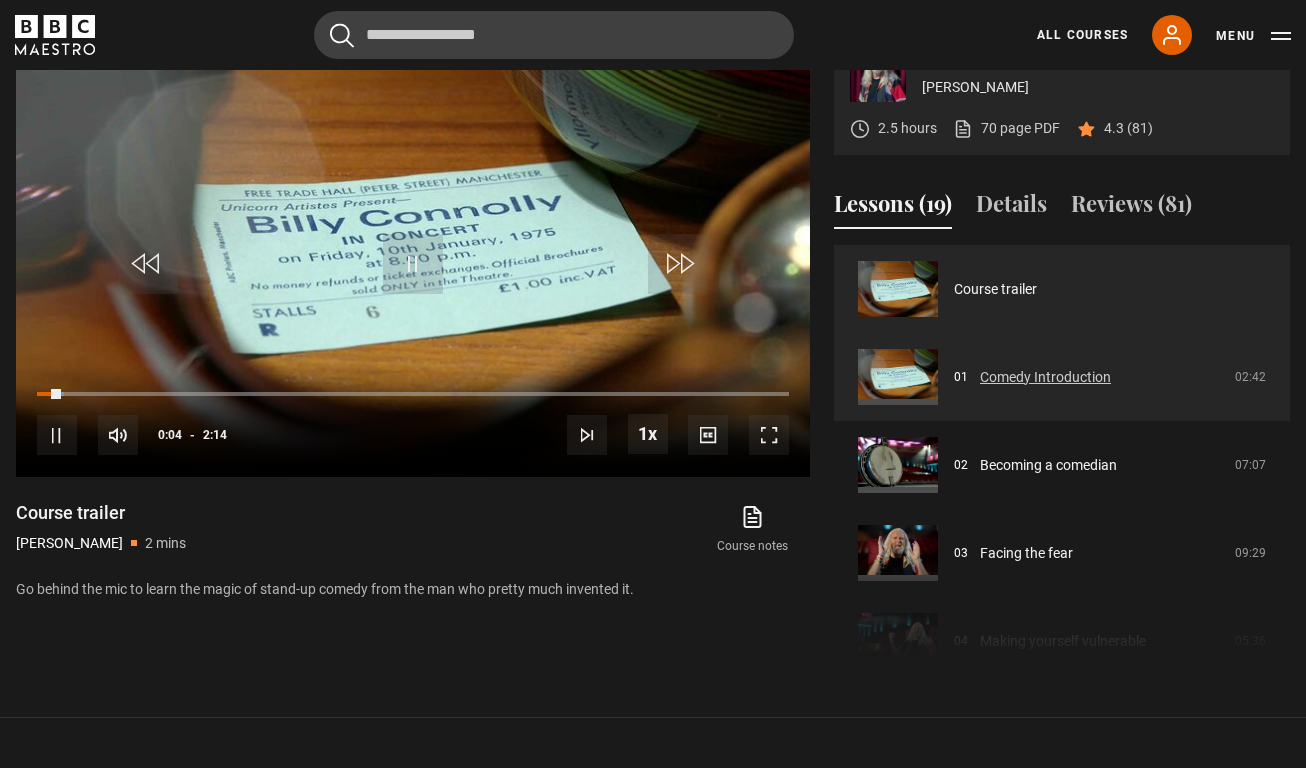 click on "Comedy Introduction" at bounding box center [1045, 377] 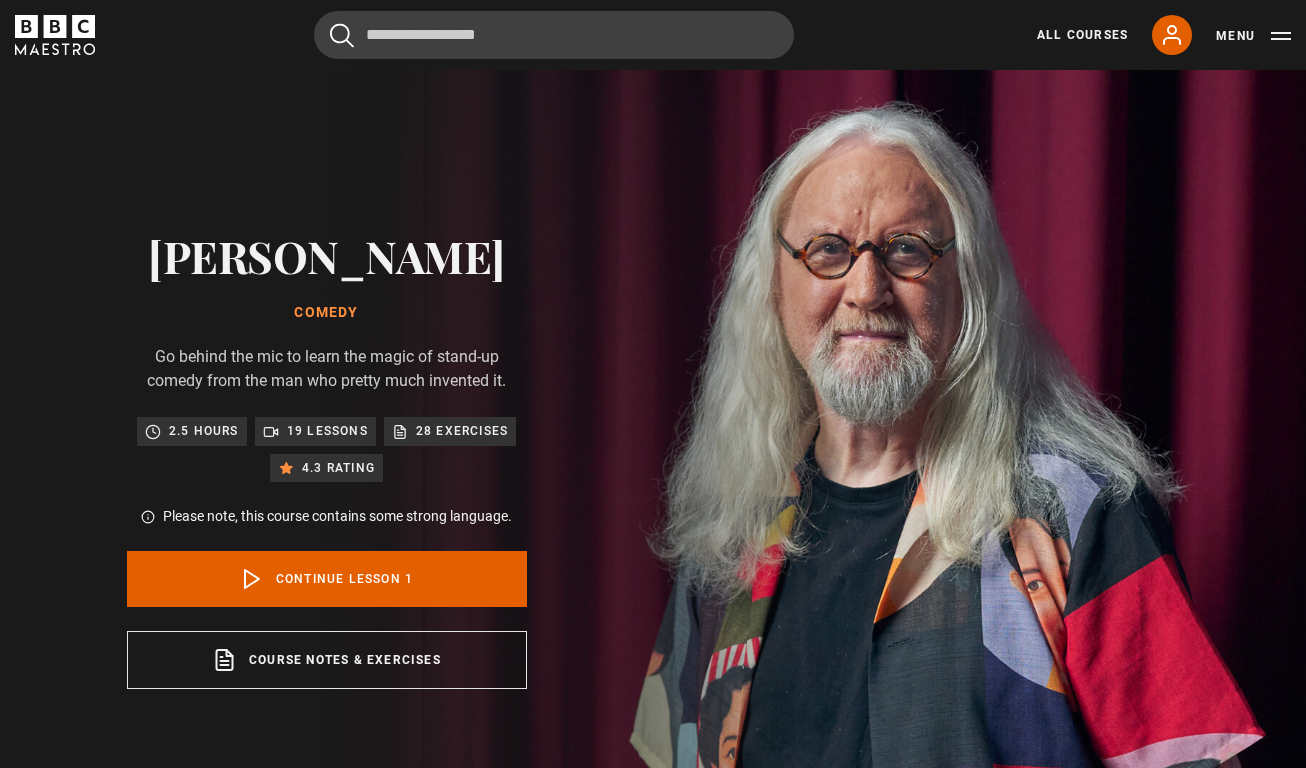 scroll, scrollTop: 847, scrollLeft: 0, axis: vertical 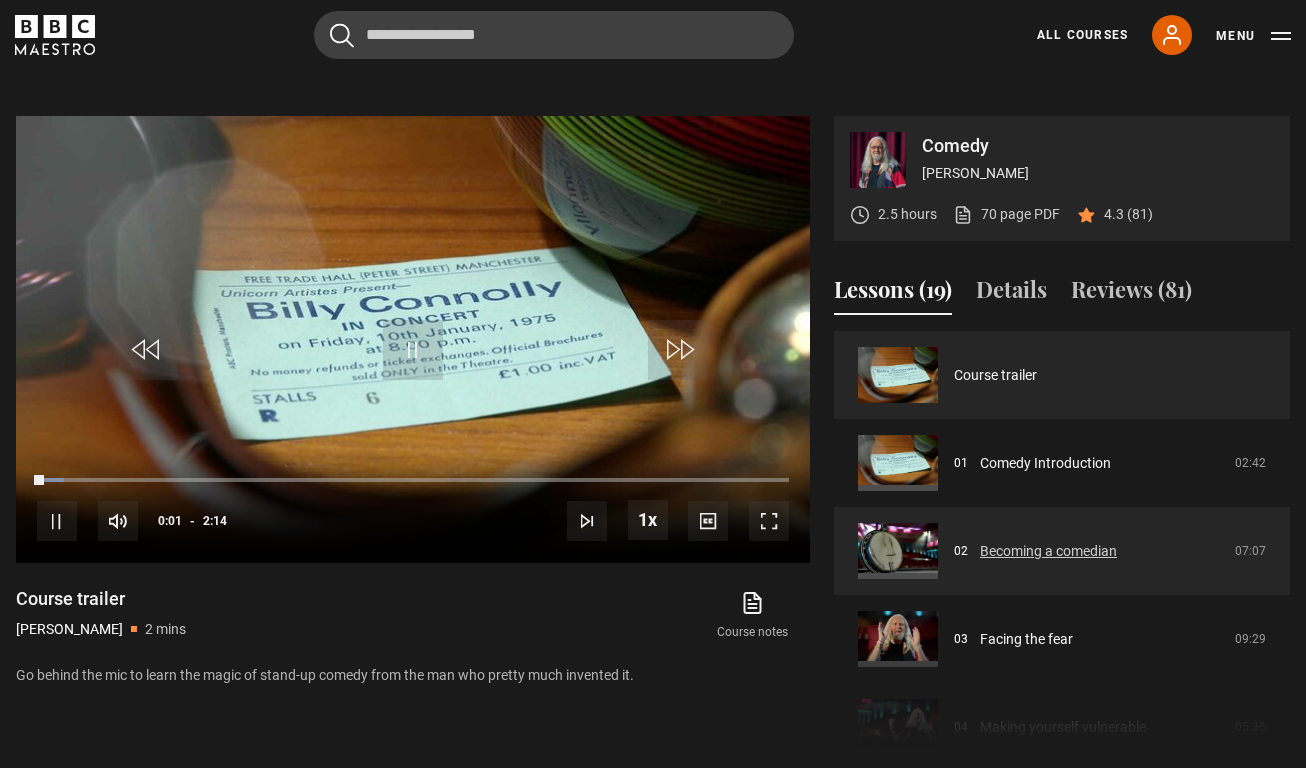 click on "Becoming a comedian" at bounding box center [1048, 551] 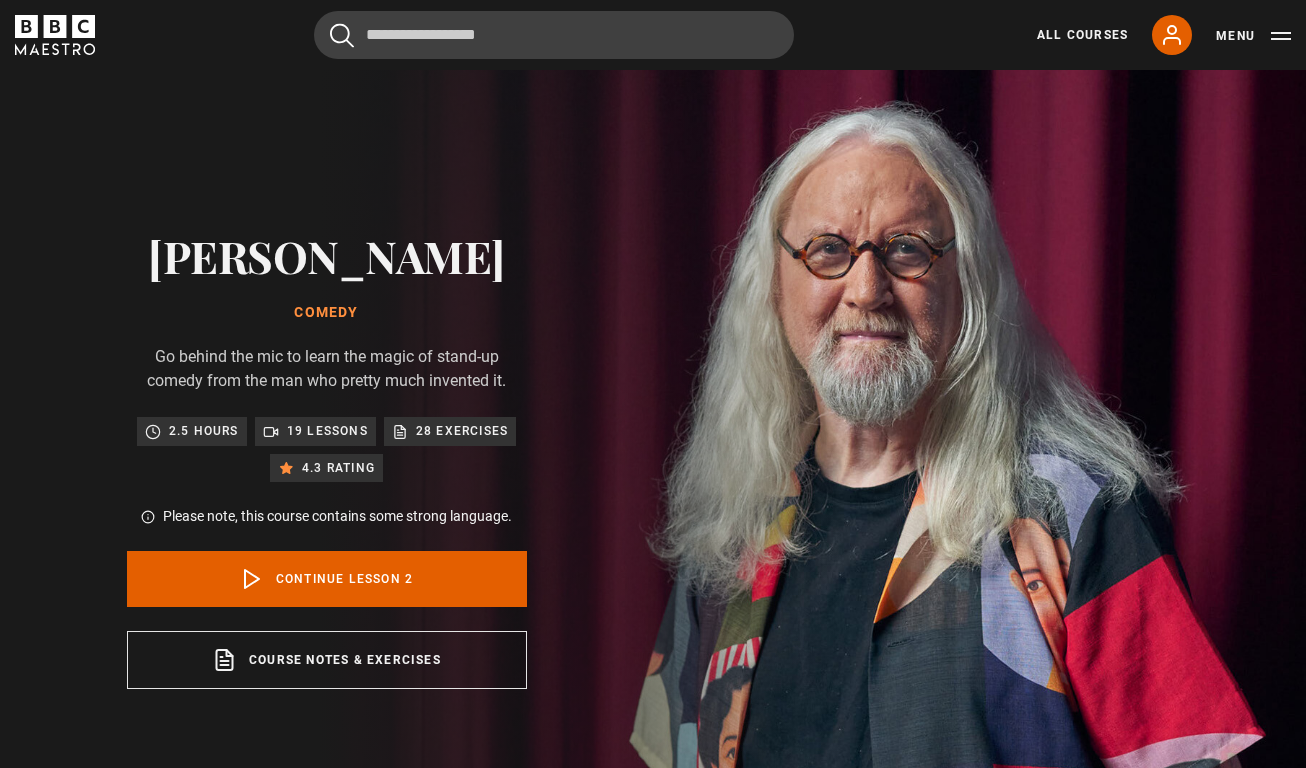 scroll, scrollTop: 847, scrollLeft: 0, axis: vertical 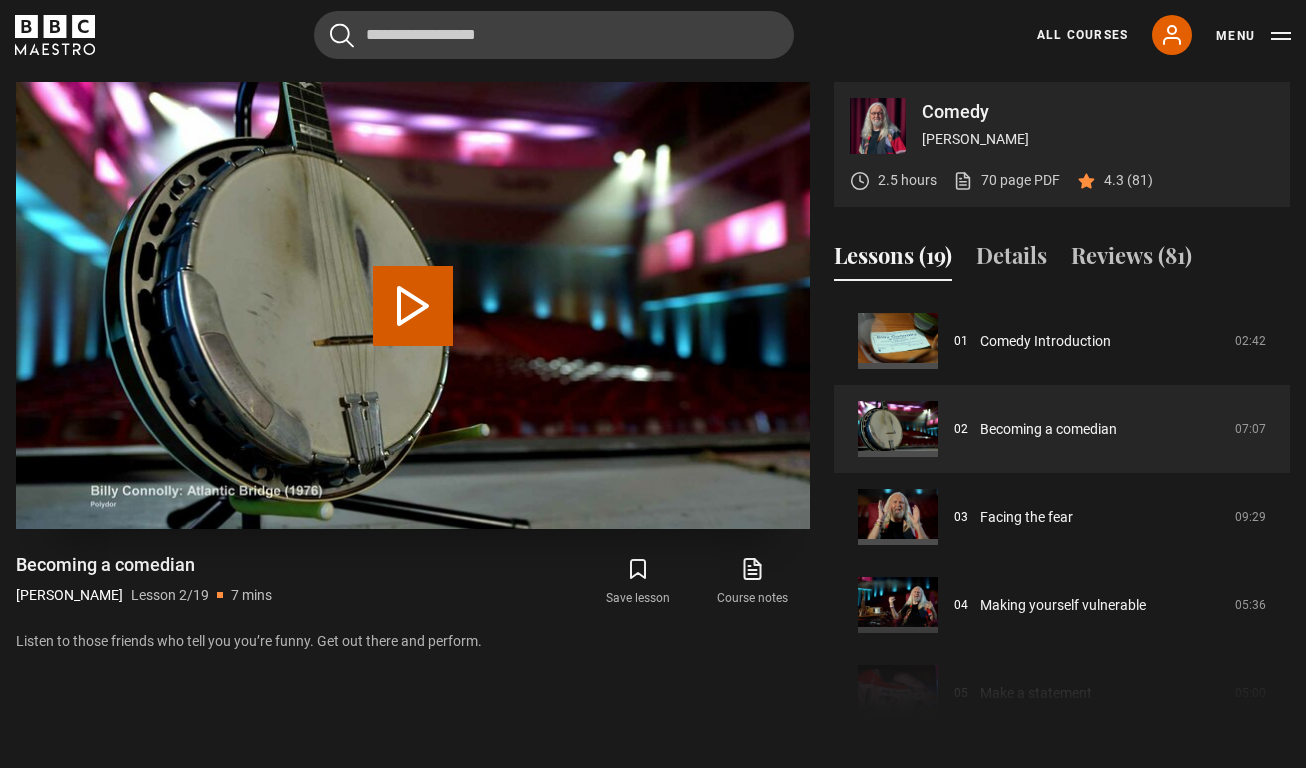 click on "Play Lesson Becoming a comedian" at bounding box center (413, 306) 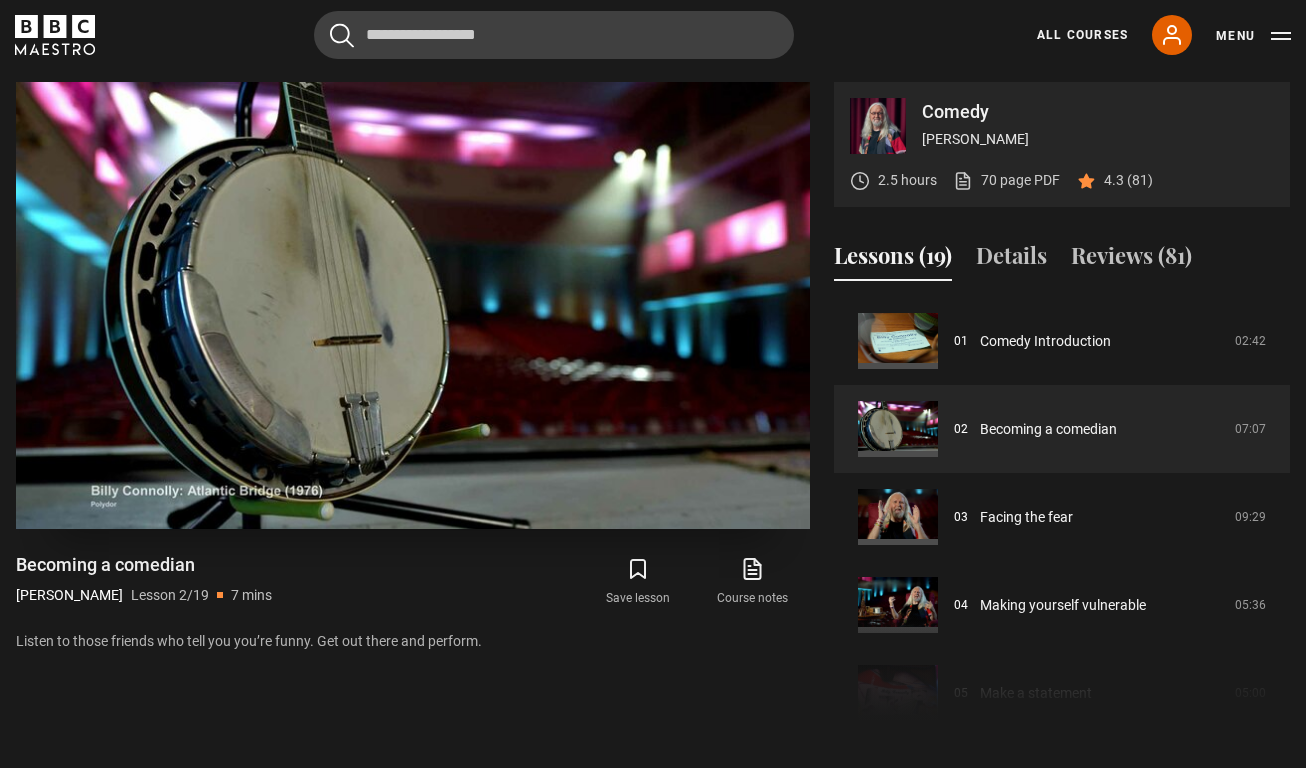 scroll, scrollTop: 134, scrollLeft: 0, axis: vertical 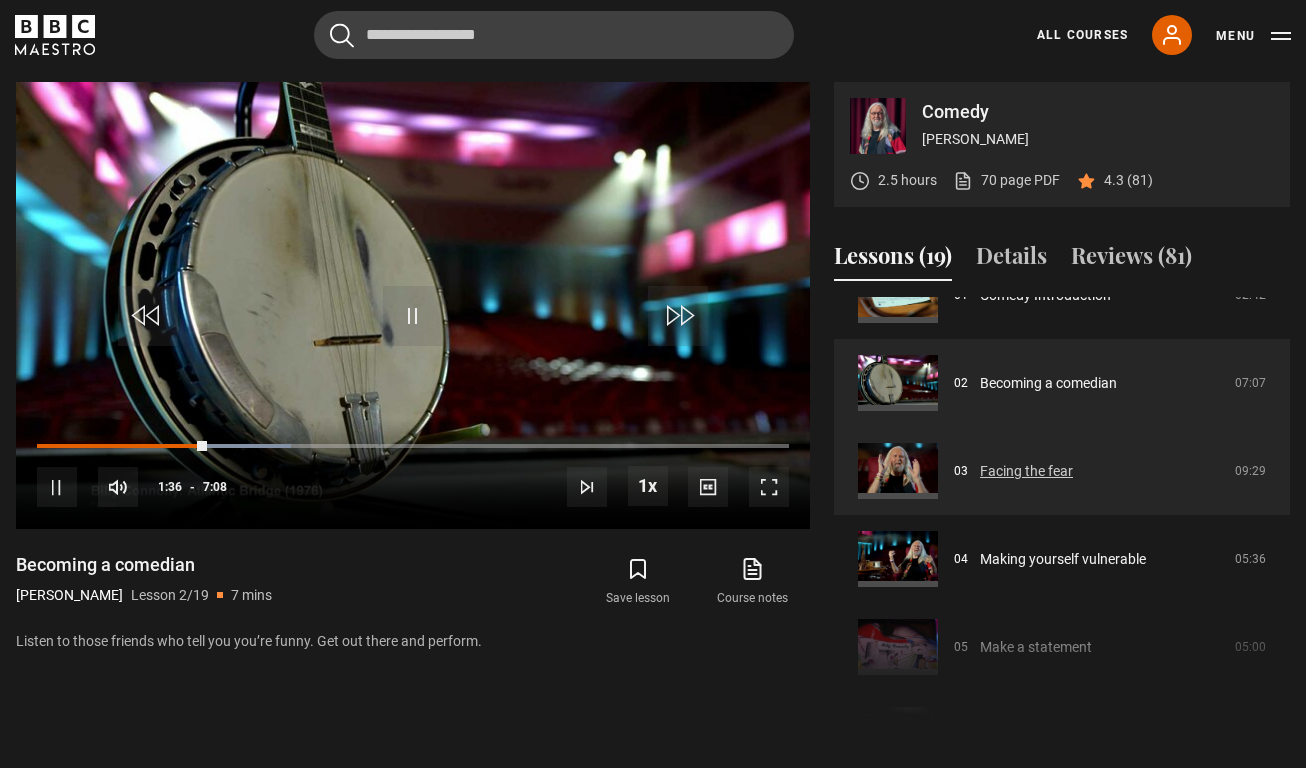 click on "Facing the fear" at bounding box center (1026, 471) 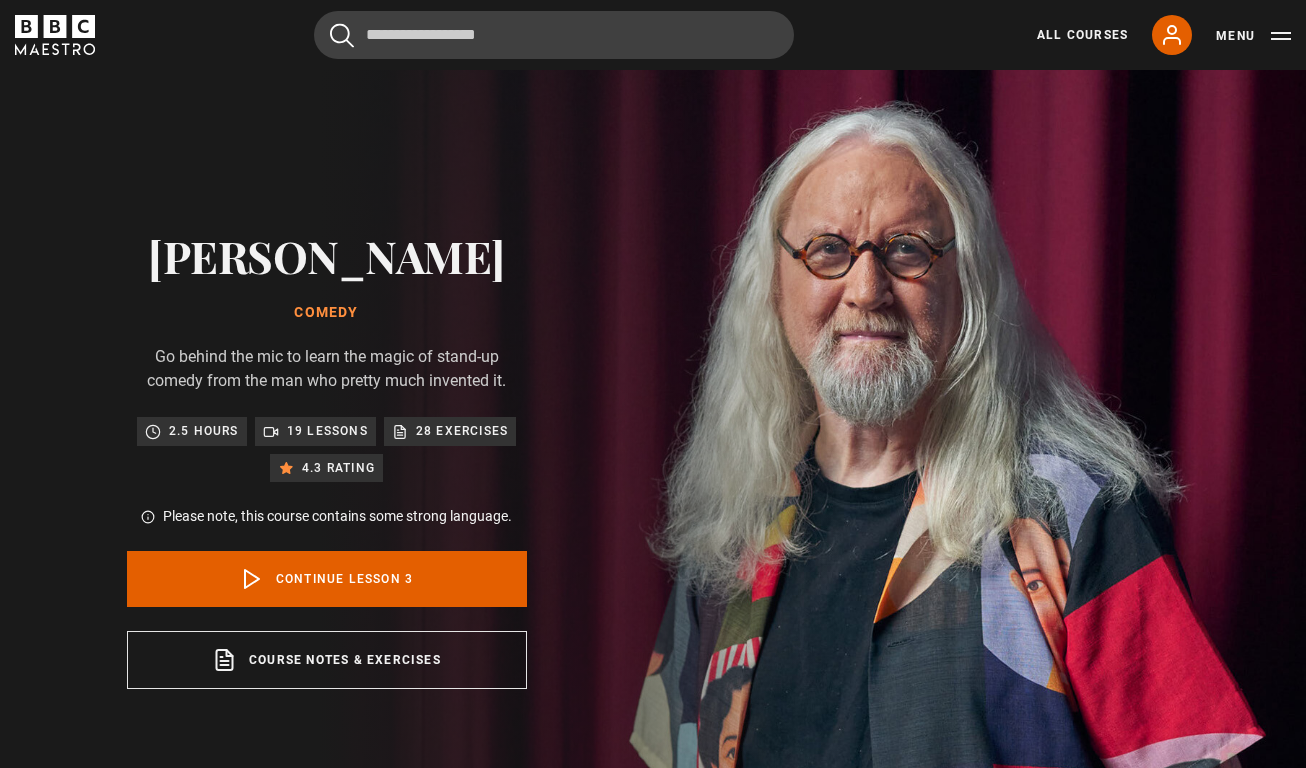 scroll, scrollTop: 847, scrollLeft: 0, axis: vertical 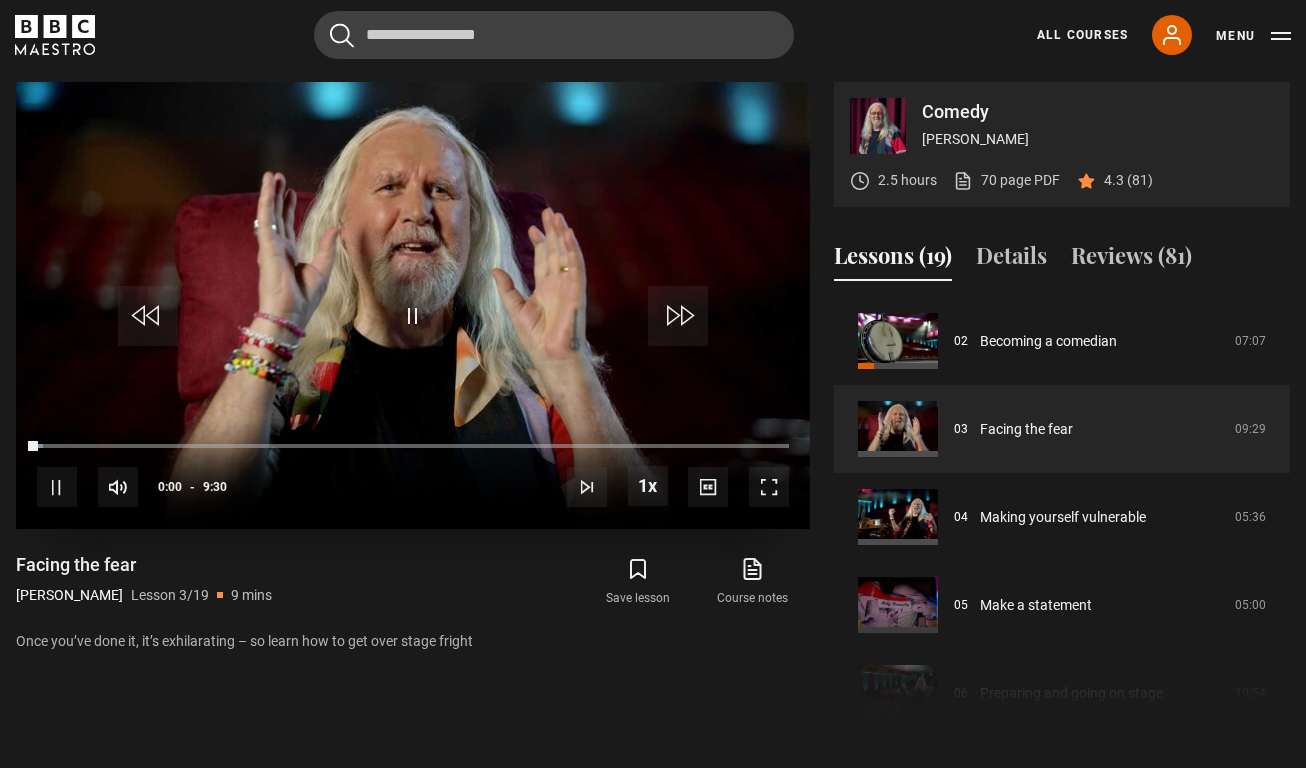 click on "10s Skip Back 10 seconds Pause 10s Skip Forward 10 seconds Loaded :  0.86% 0:00 Pause Mute Current Time  0:00 - Duration  9:30
Sir Billy Connolly
Lesson 3
Facing the fear
1x Playback Rate 2x 1.5x 1x , selected 0.5x Captions captions off , selected English  Captions" at bounding box center (413, 473) 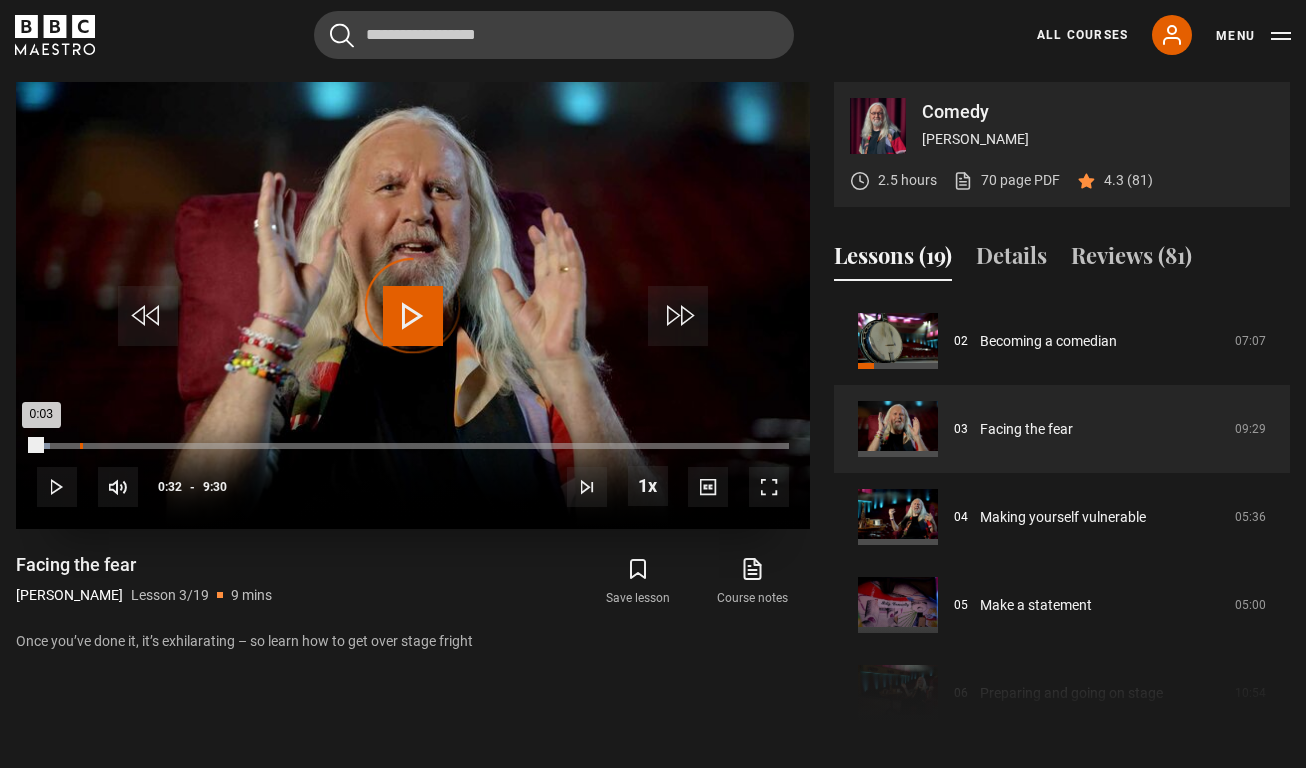 click on "0:32" at bounding box center [81, 446] 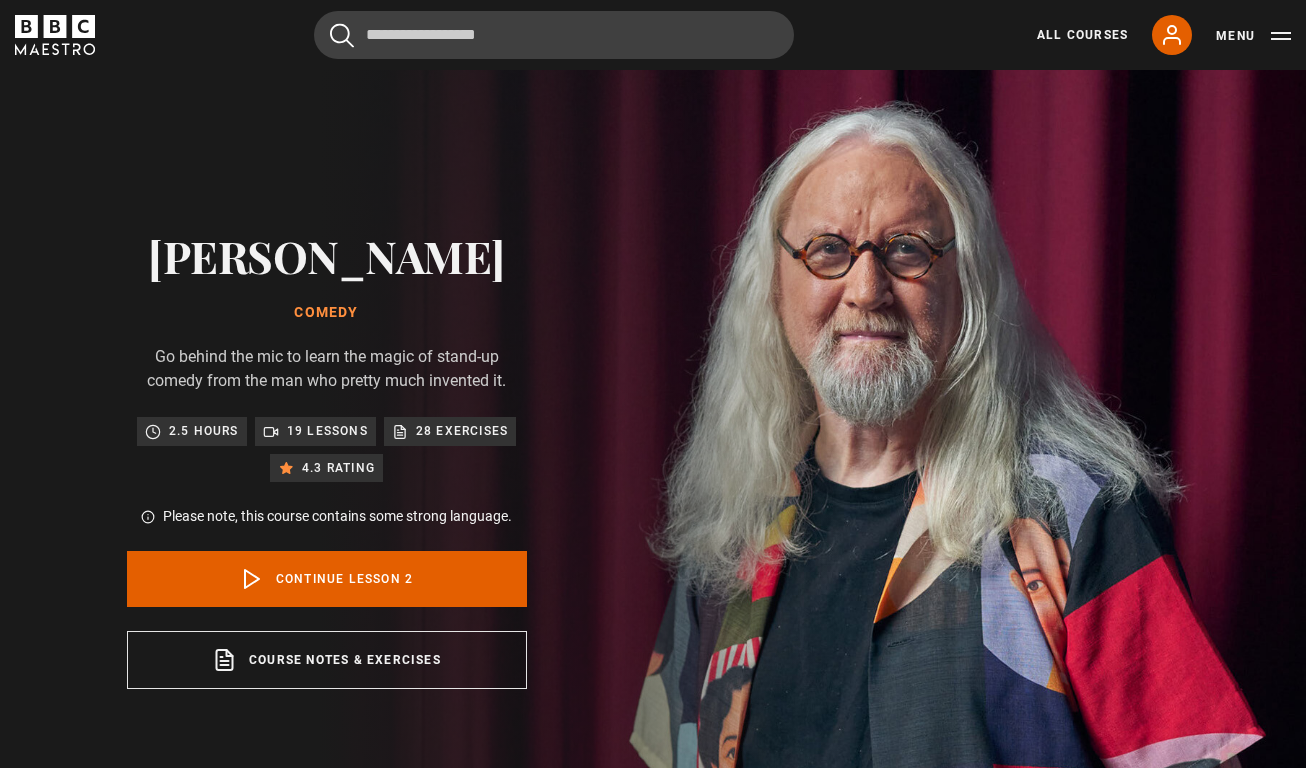 scroll, scrollTop: 0, scrollLeft: 0, axis: both 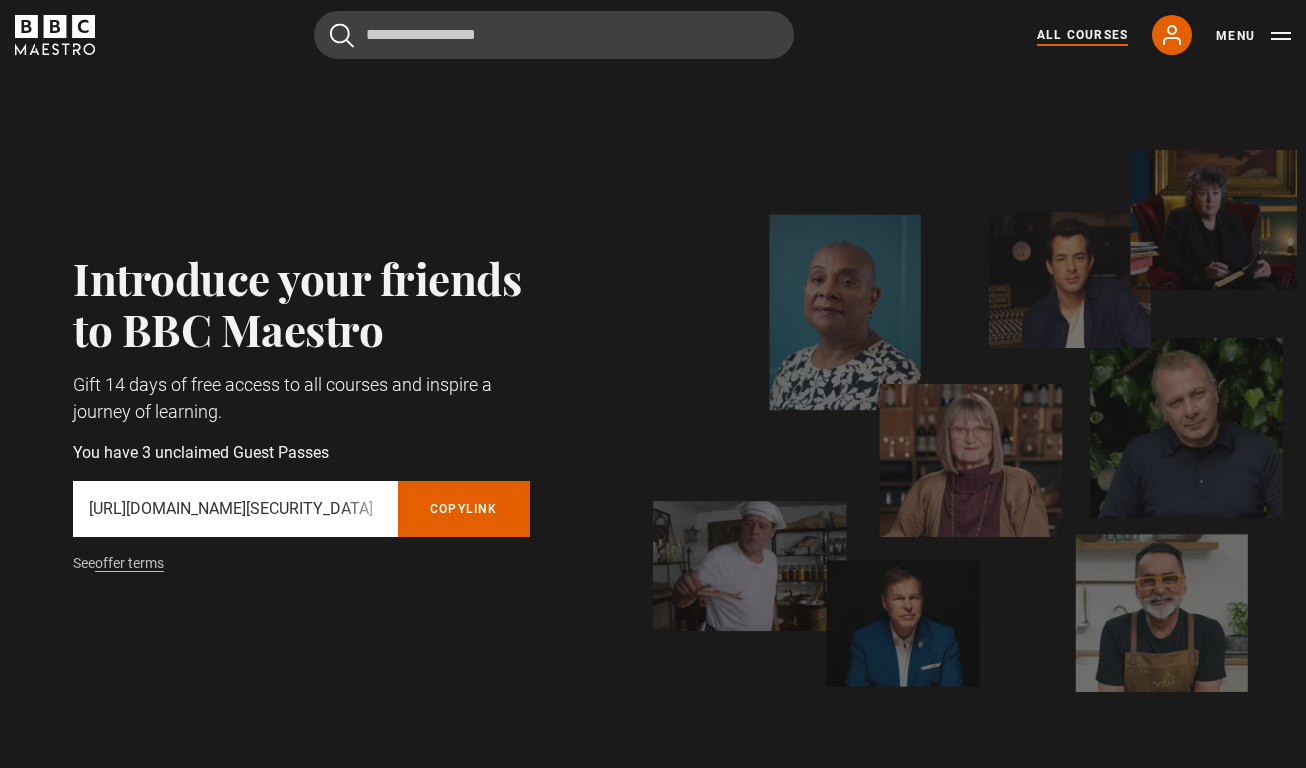 click on "All Courses" at bounding box center (1082, 35) 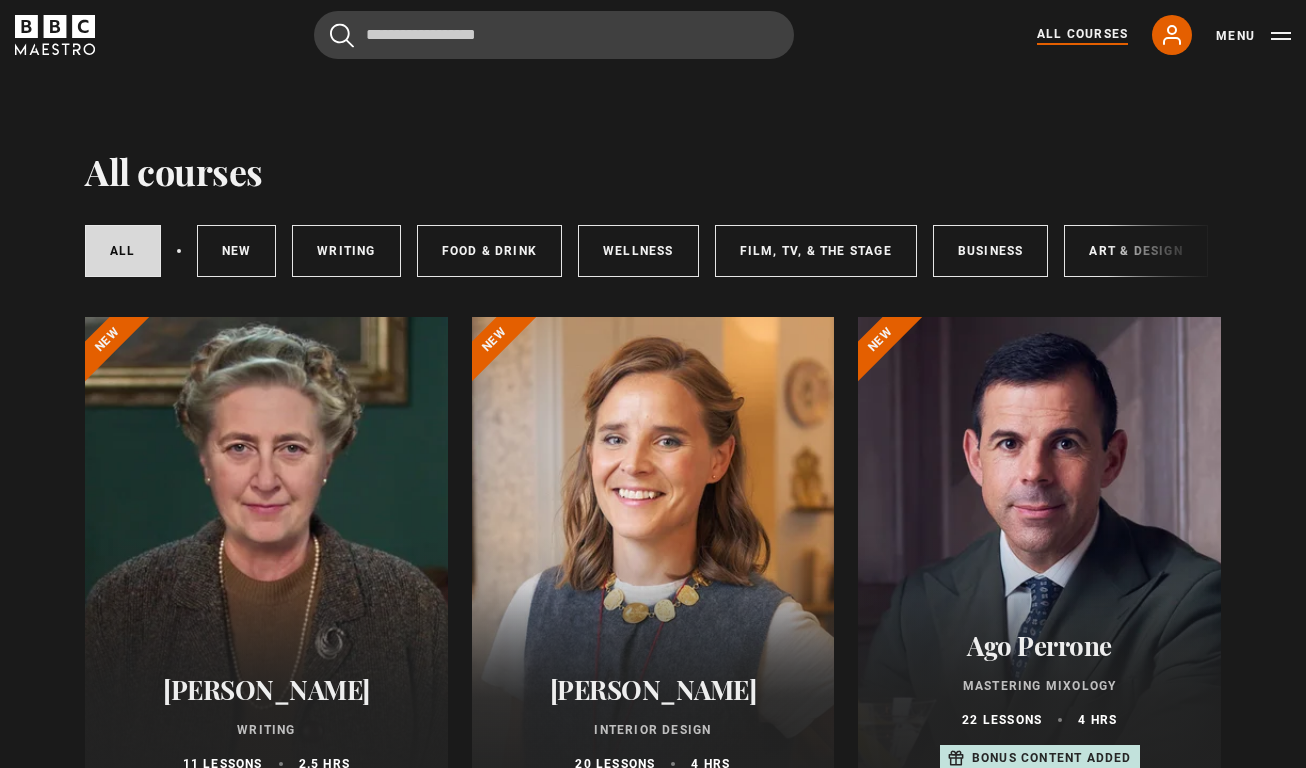 scroll, scrollTop: 0, scrollLeft: 0, axis: both 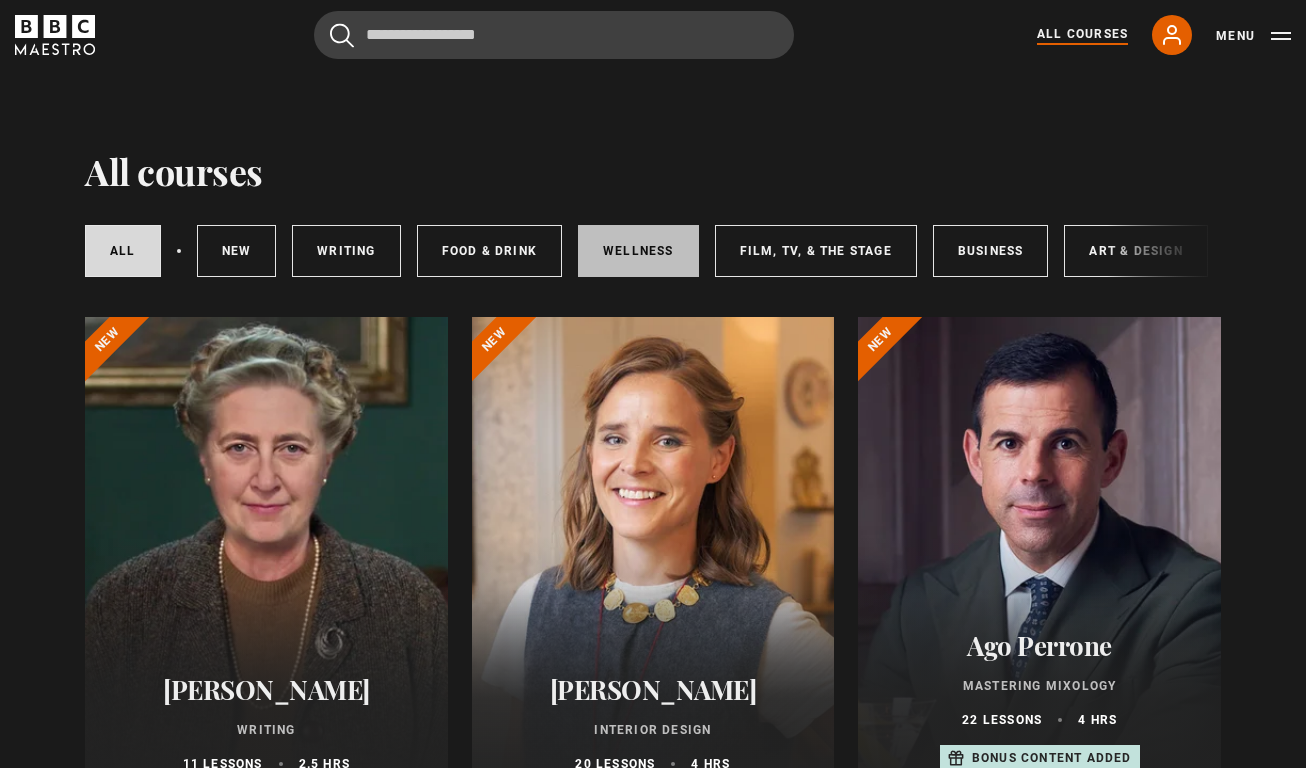 click on "Wellness" at bounding box center (638, 251) 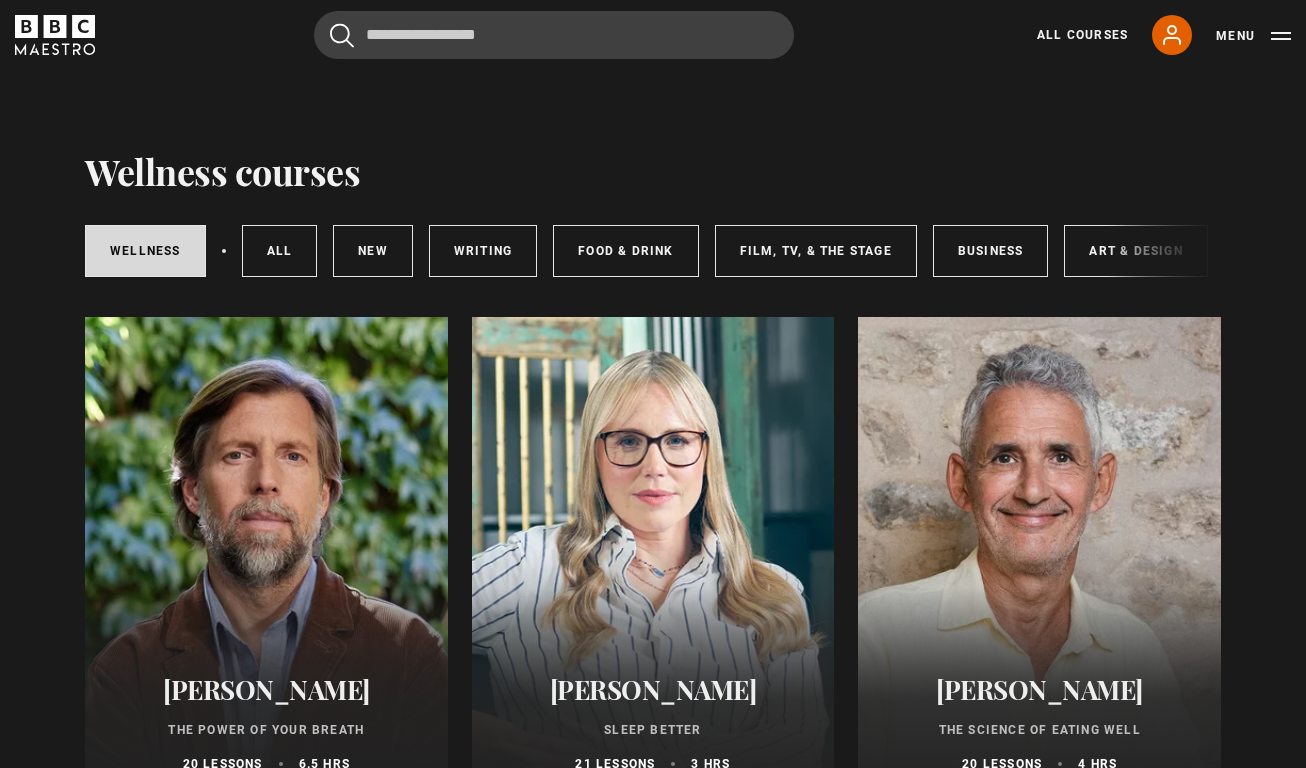 scroll, scrollTop: 93, scrollLeft: 0, axis: vertical 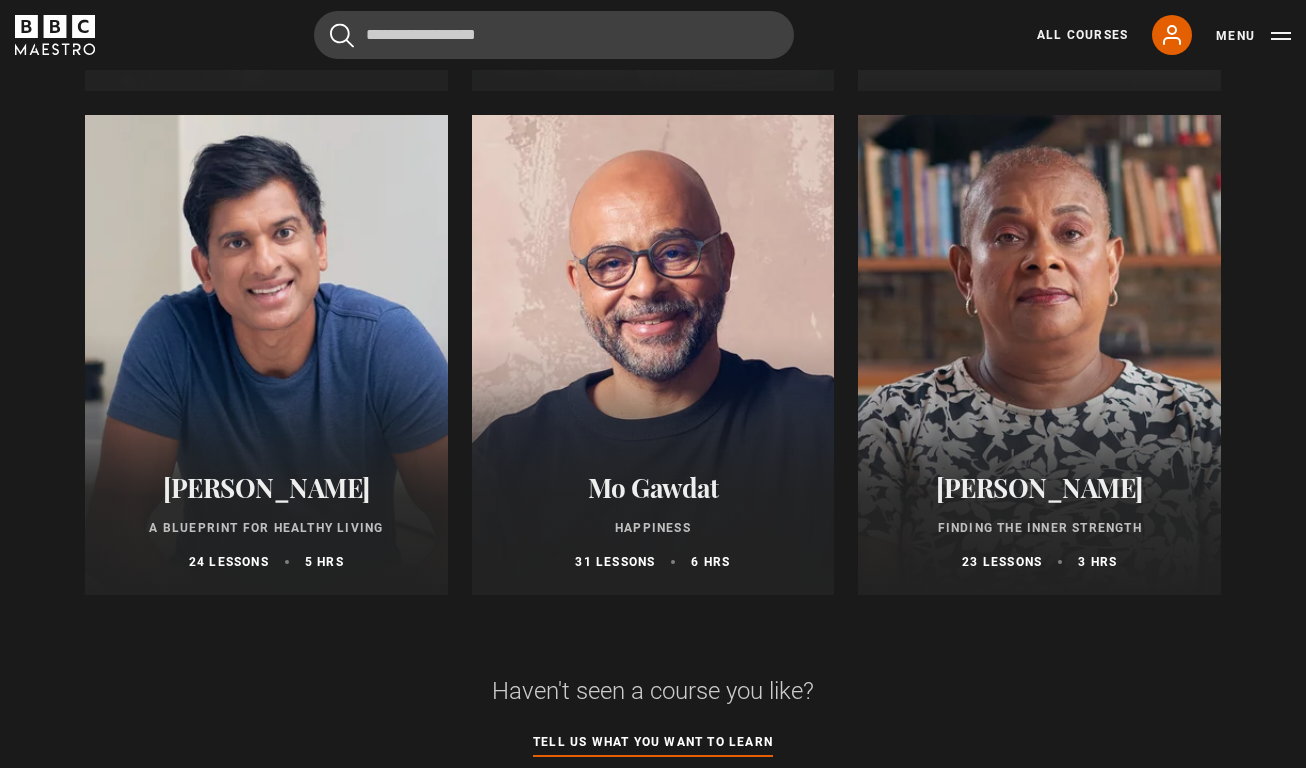 click at bounding box center [653, 355] 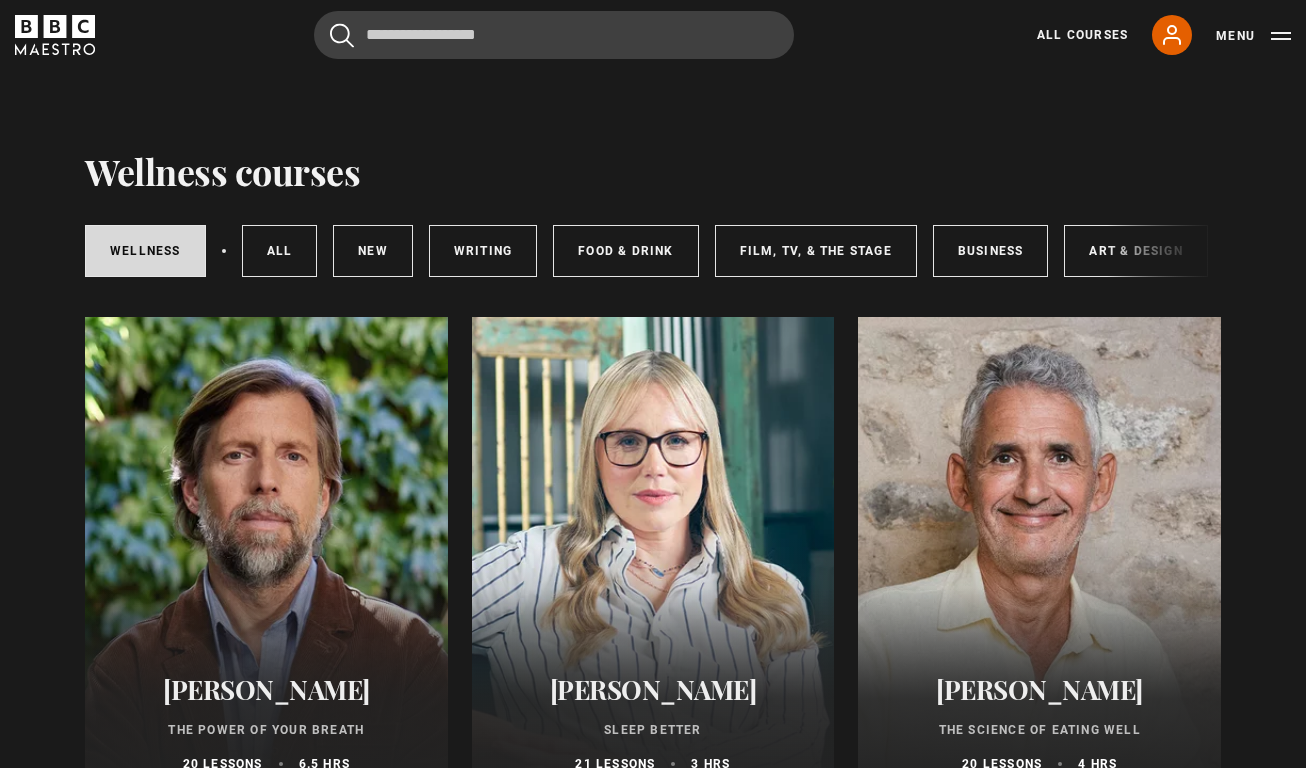 click on "Wellness
All courses
New courses
Writing
Food & Drink
Film, TV, & The Stage
Business
Art & Design
Music
Home & Lifestyle" at bounding box center [653, 251] 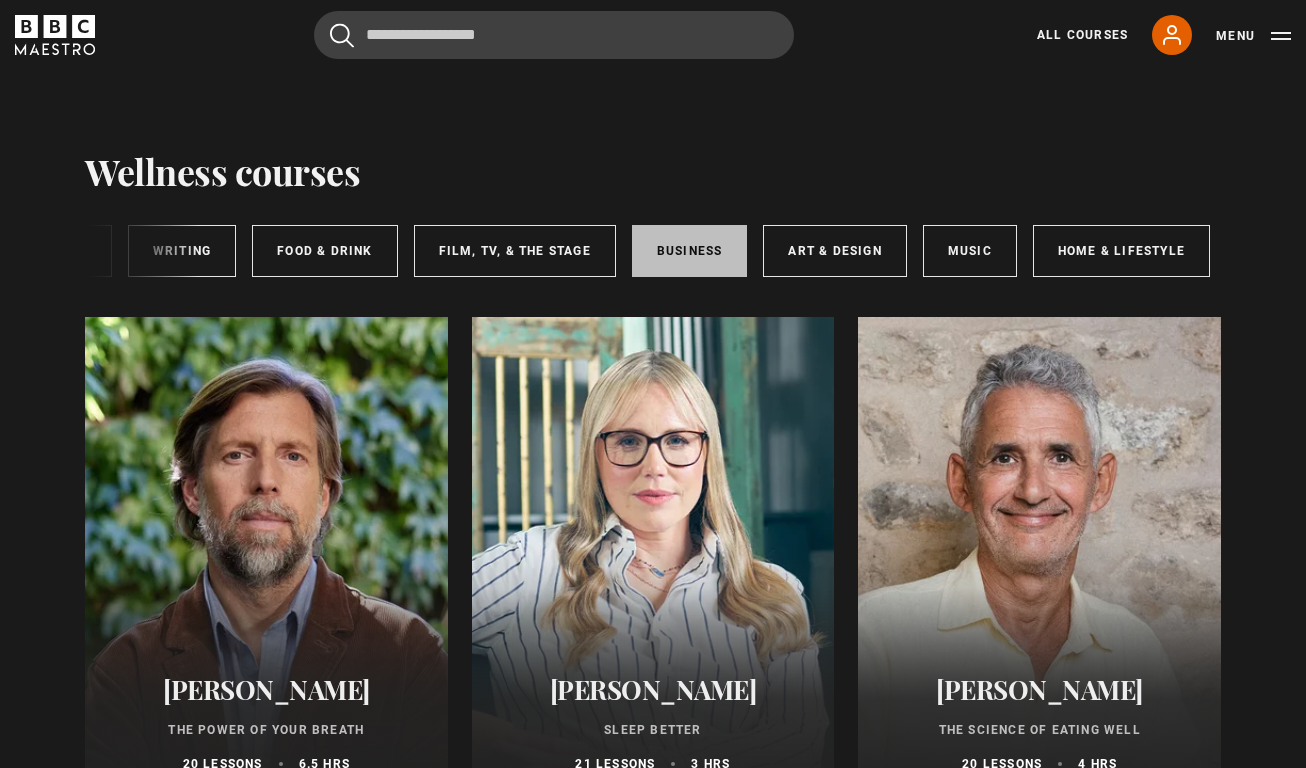 scroll, scrollTop: 0, scrollLeft: 299, axis: horizontal 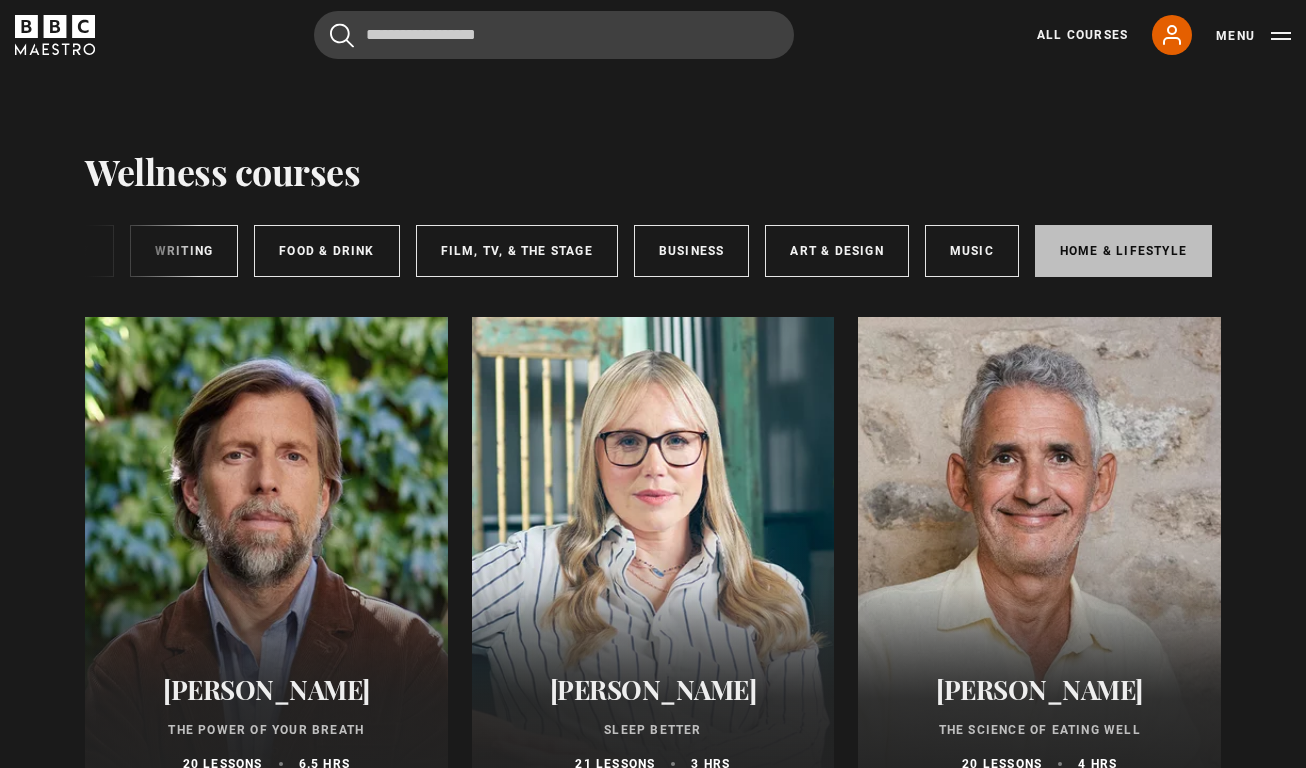 click on "Home & Lifestyle" at bounding box center (1123, 251) 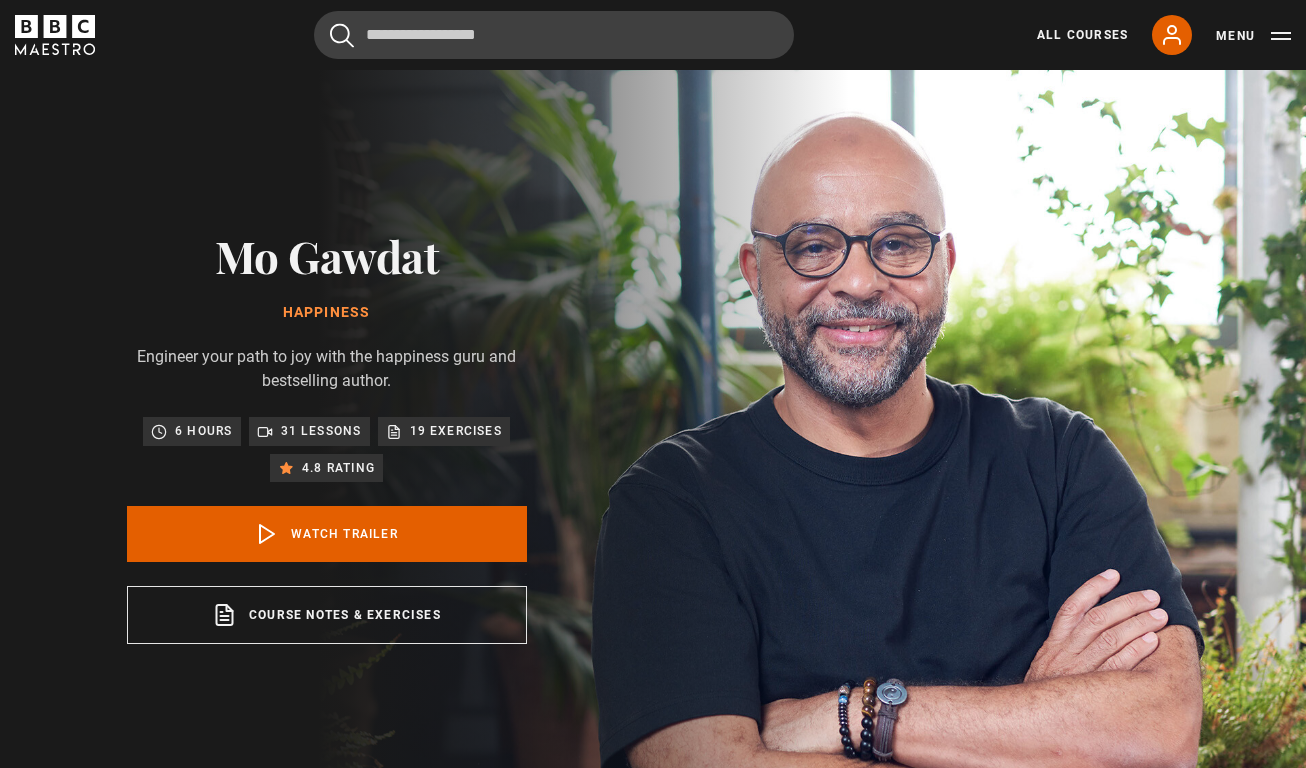 scroll, scrollTop: 0, scrollLeft: 0, axis: both 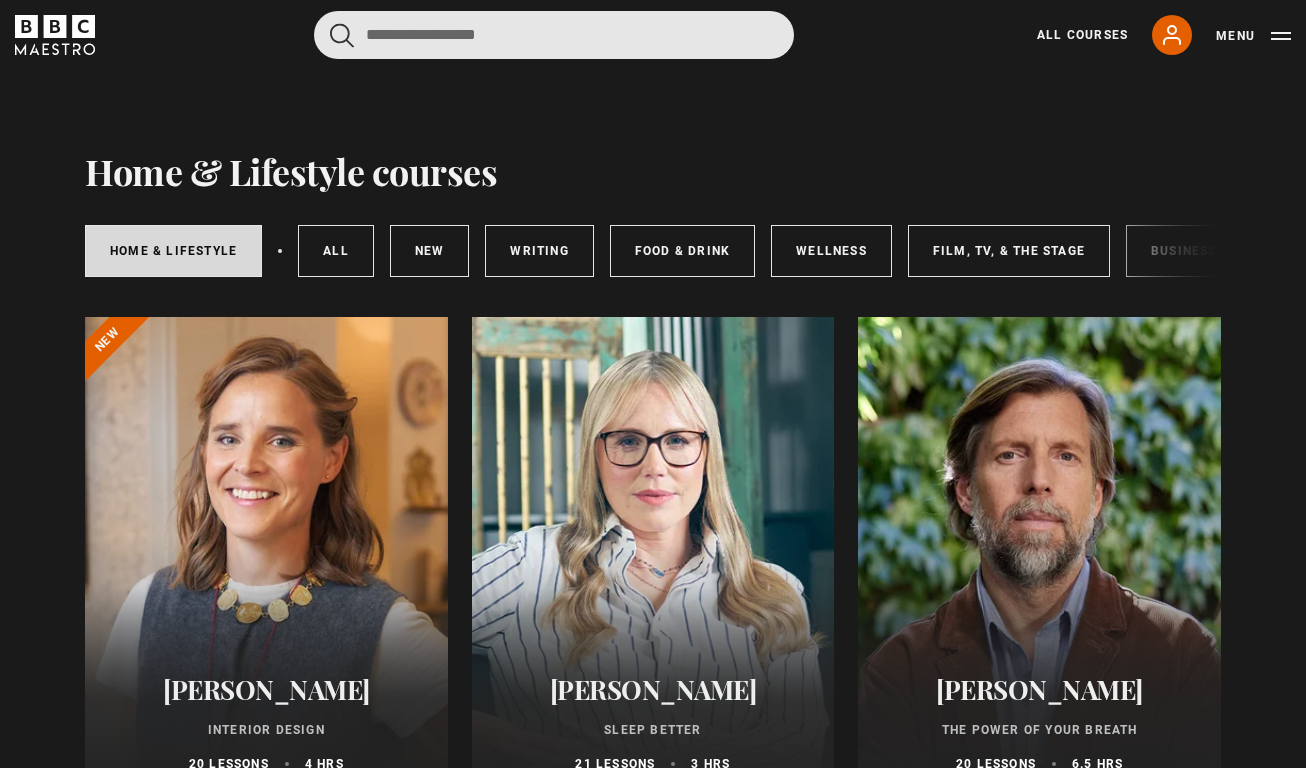 click at bounding box center (554, 35) 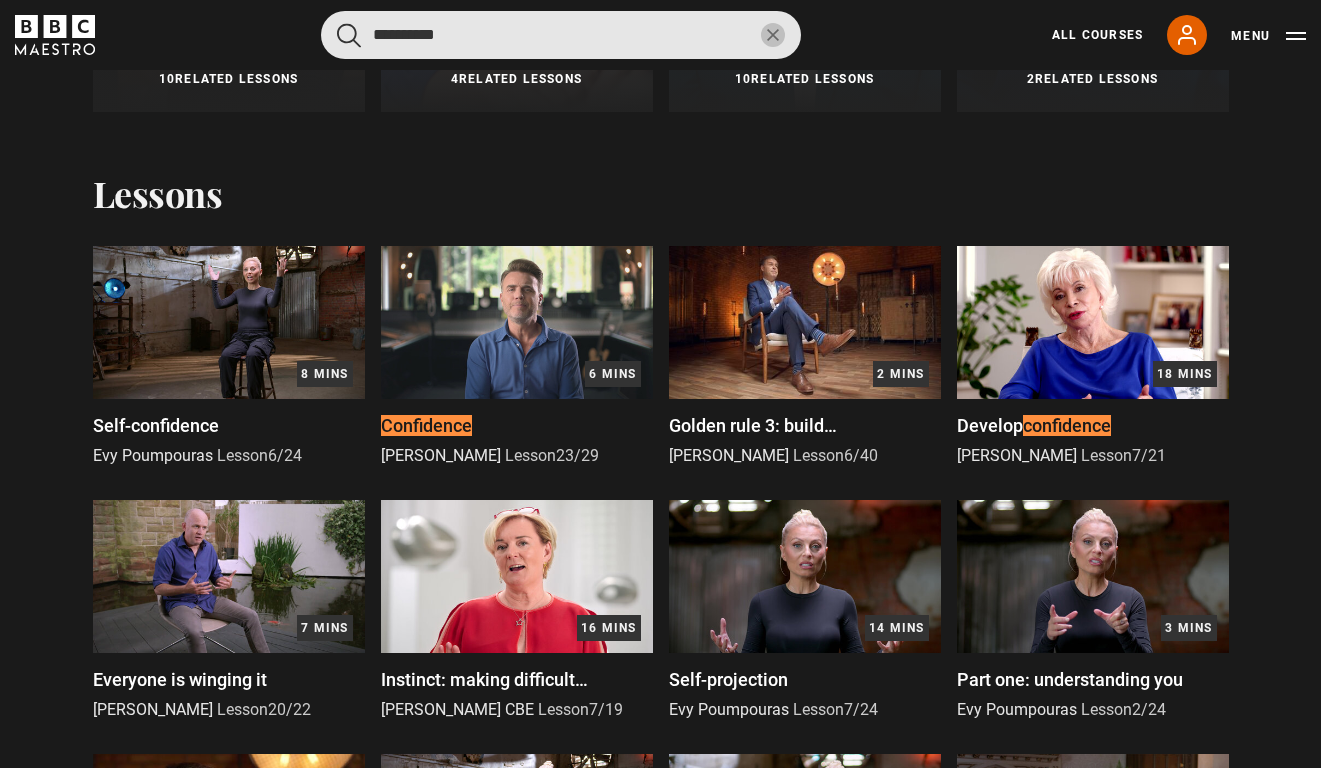 scroll, scrollTop: 435, scrollLeft: 0, axis: vertical 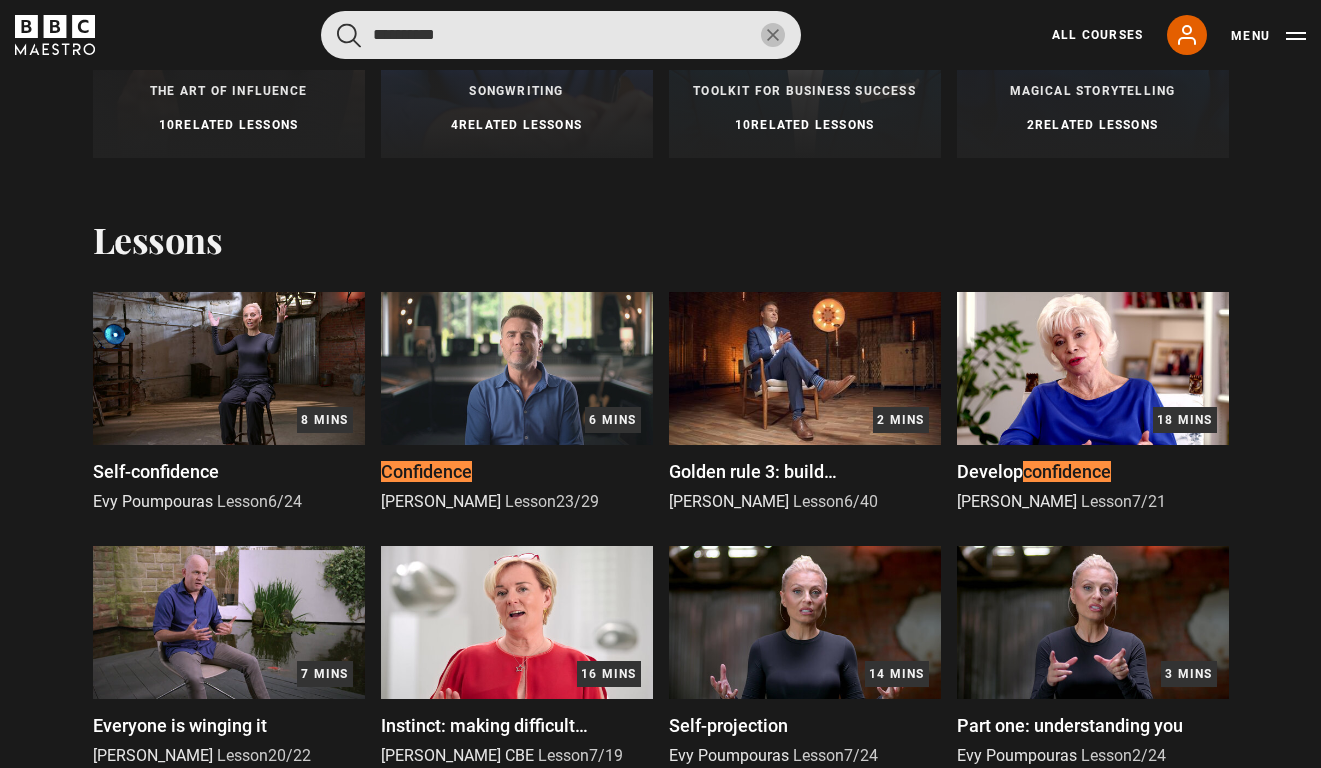 type on "**********" 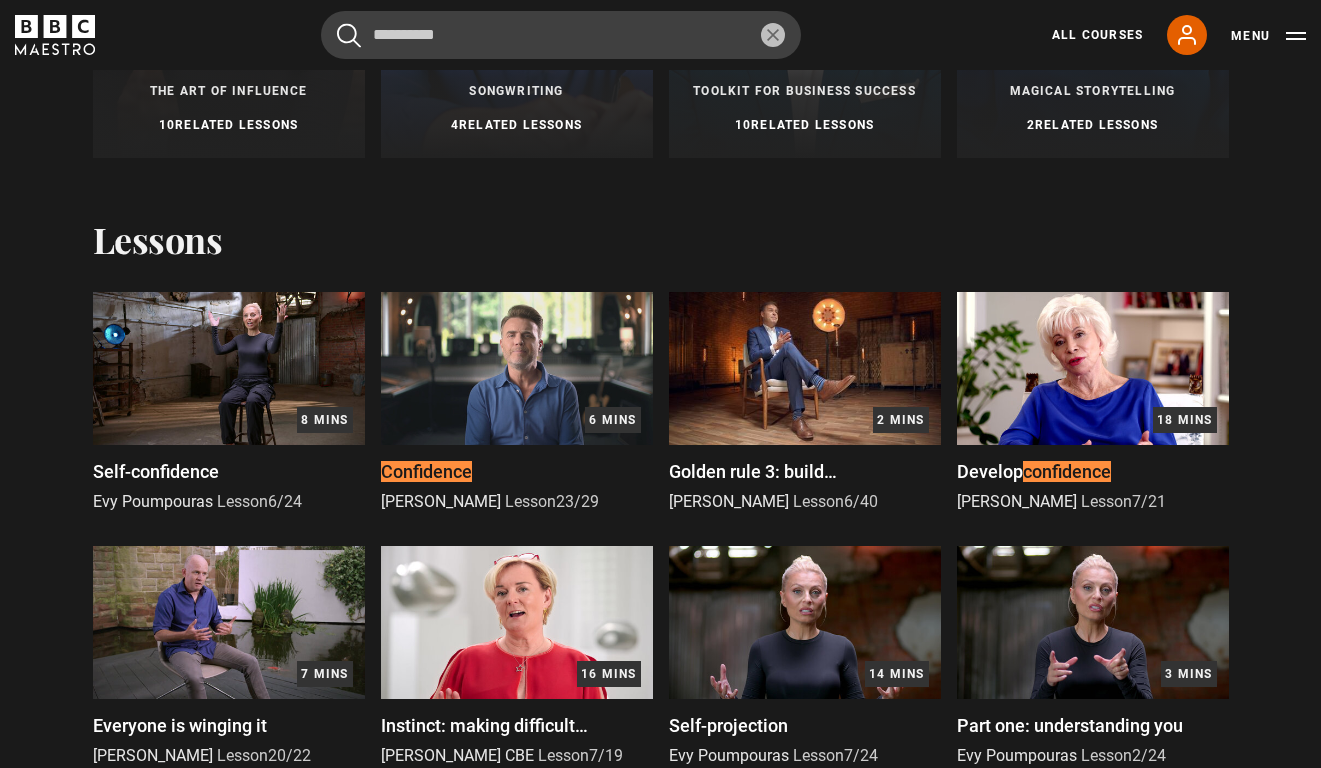 click at bounding box center (229, 368) 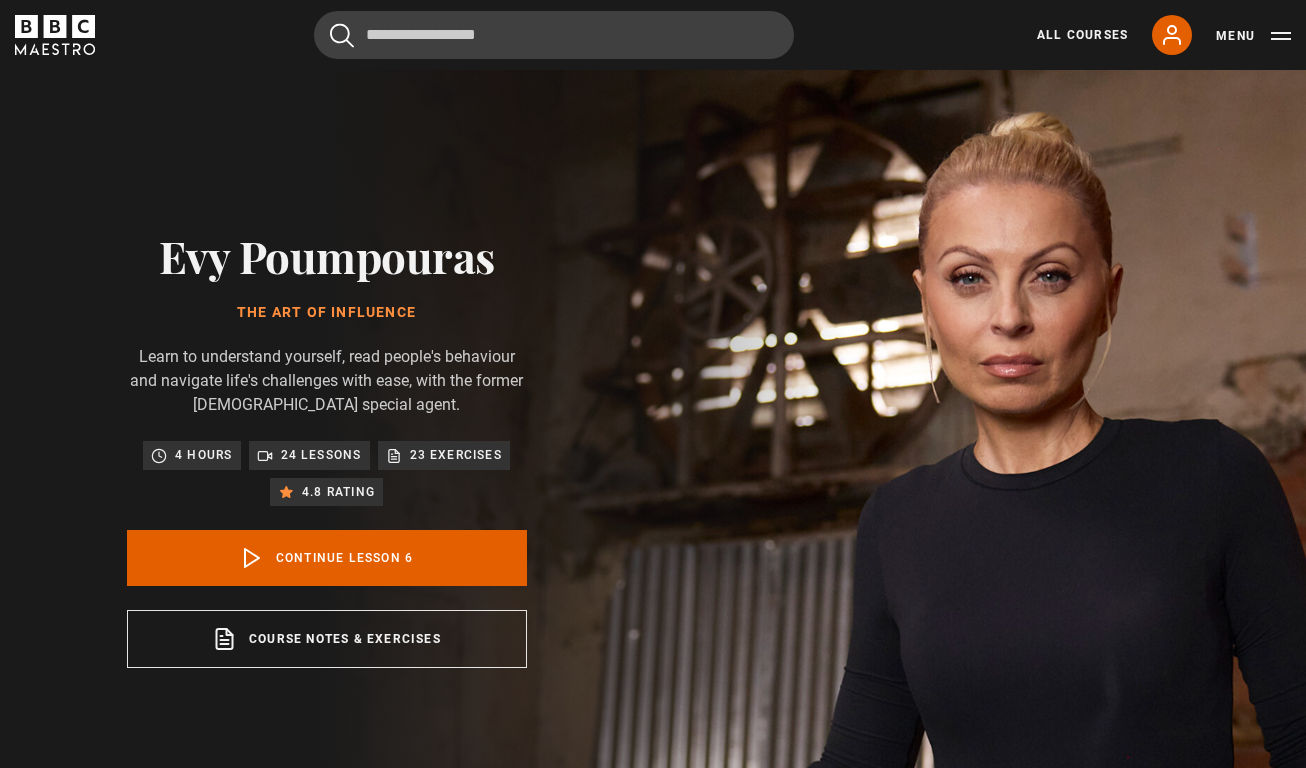 scroll, scrollTop: 826, scrollLeft: 0, axis: vertical 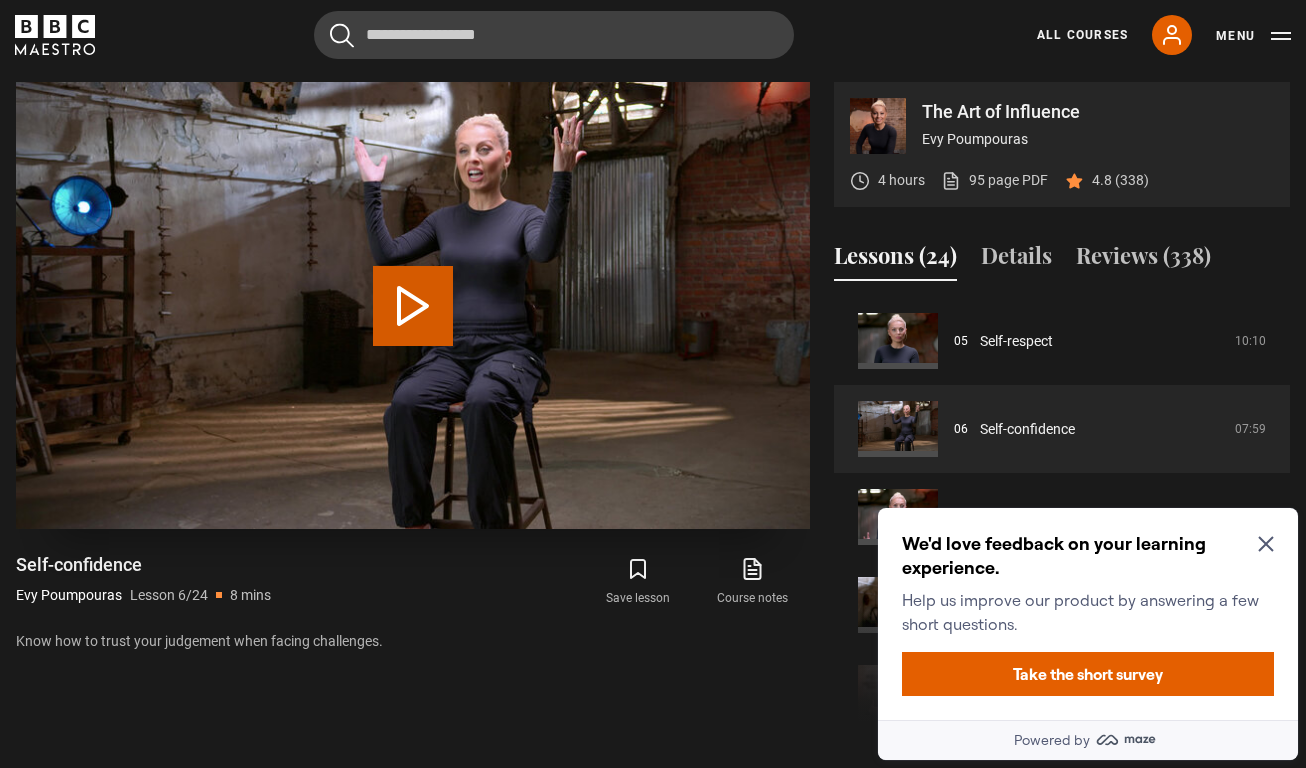click on "Play Lesson Self-confidence" at bounding box center (413, 306) 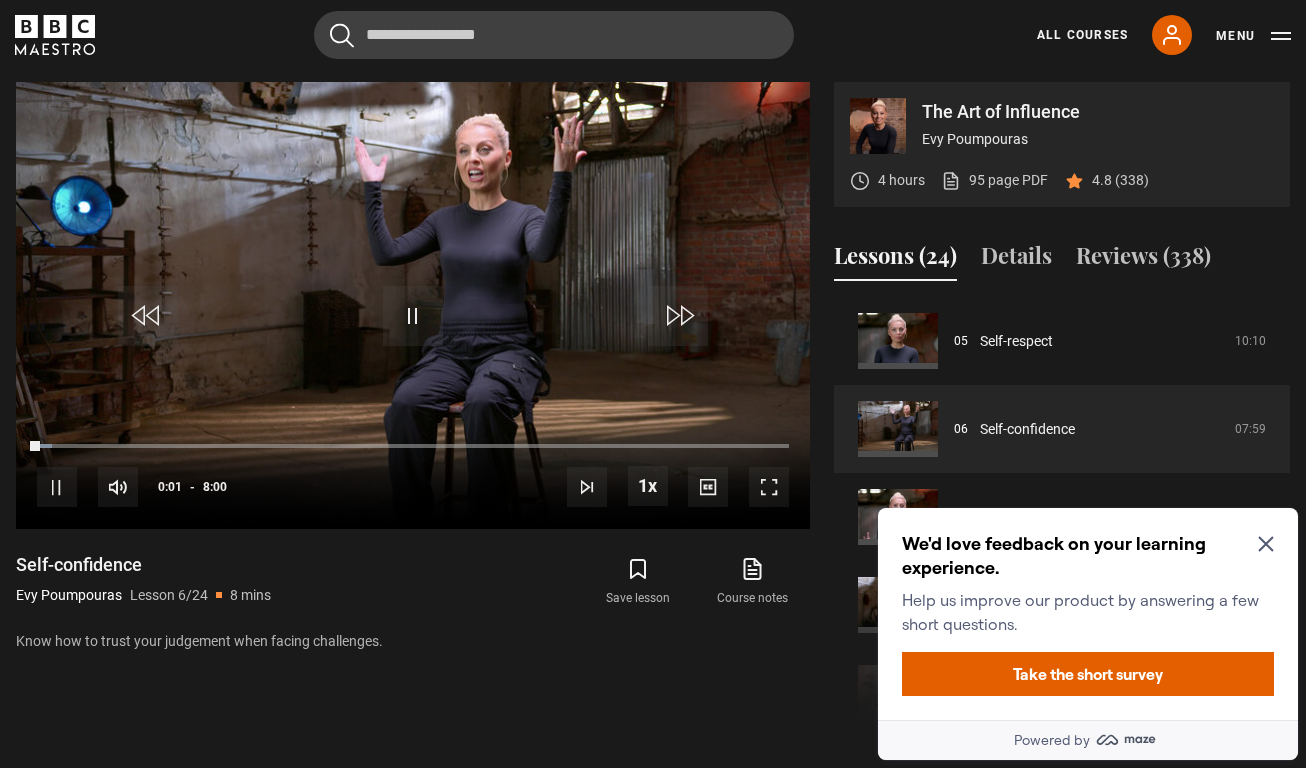click 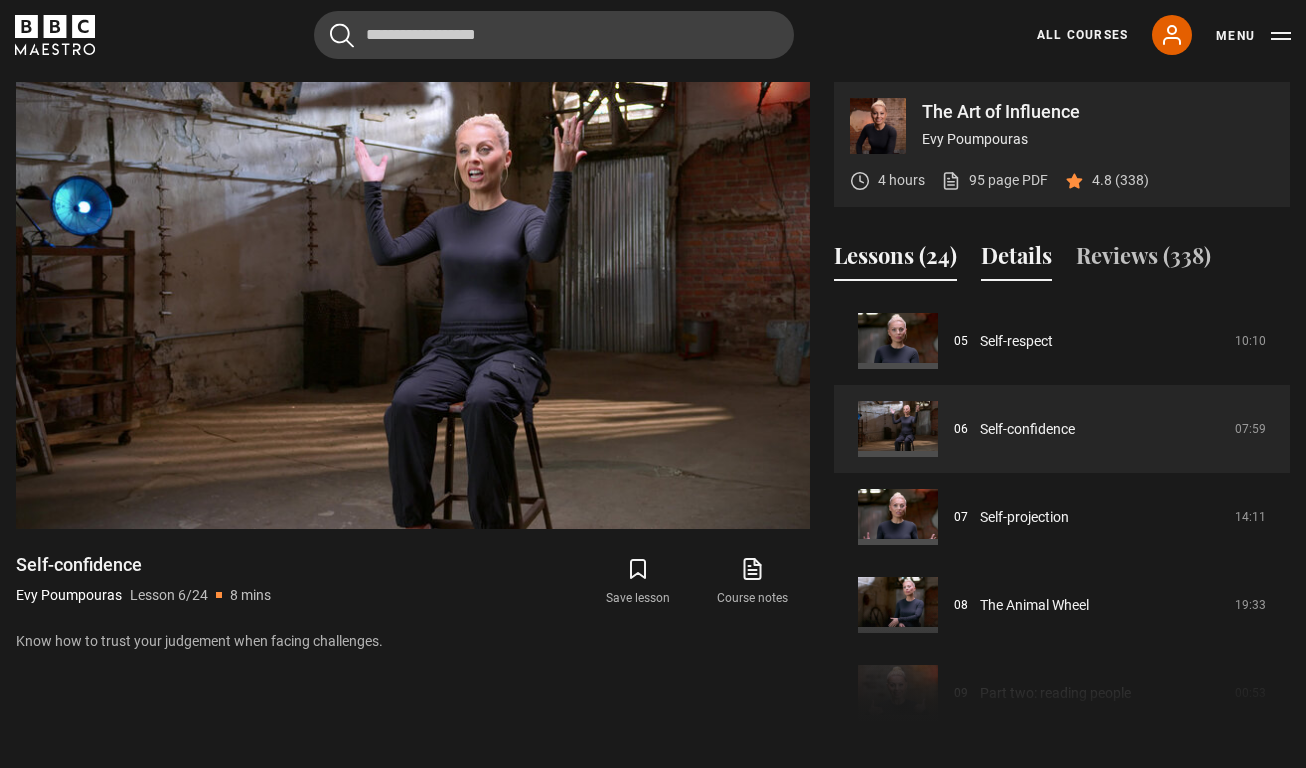 click on "Details" at bounding box center [1016, 260] 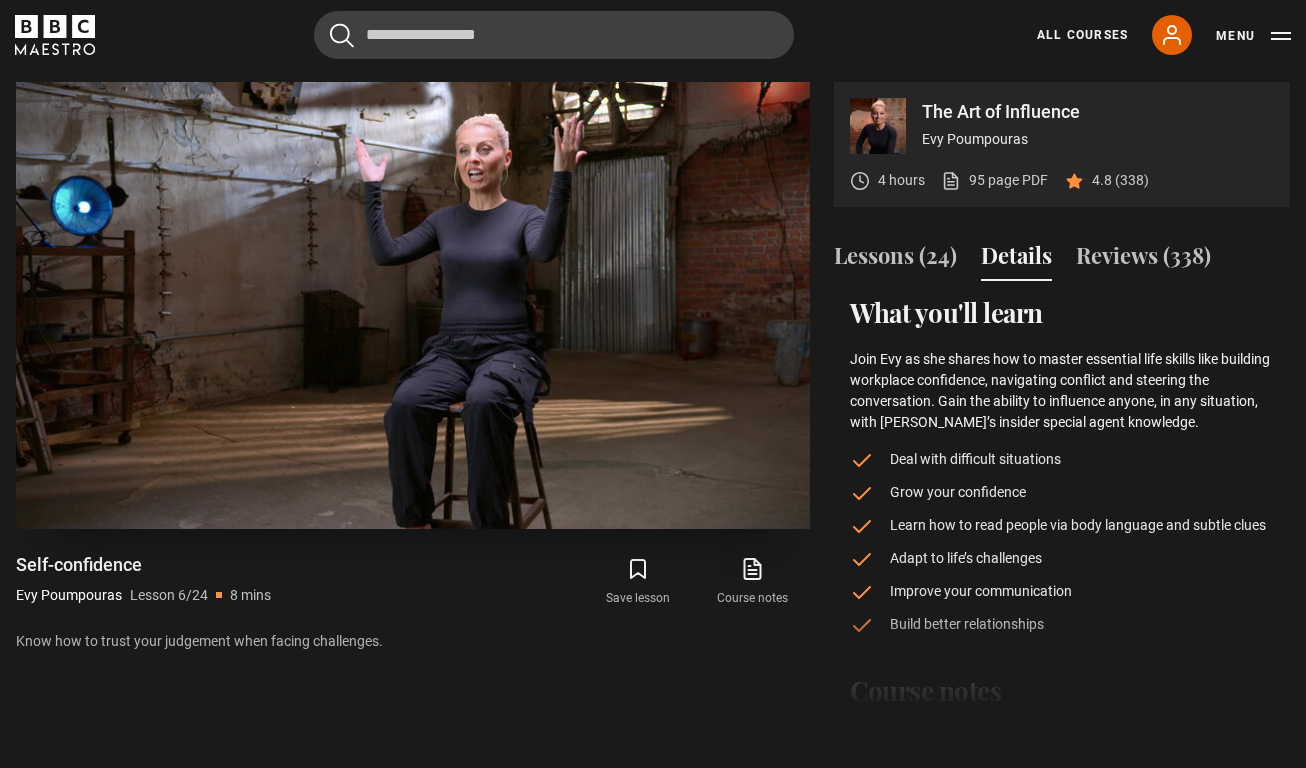 scroll, scrollTop: 0, scrollLeft: 0, axis: both 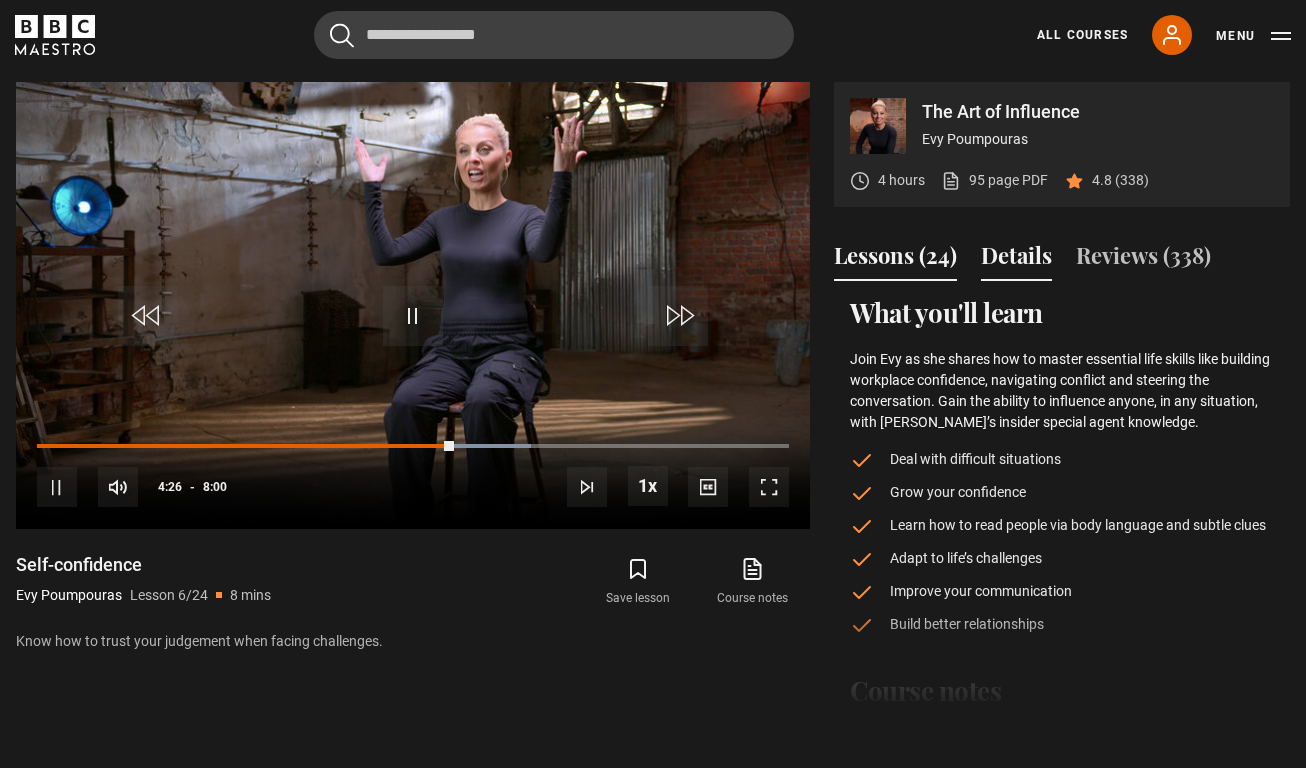 click on "Lessons (24)" at bounding box center [895, 260] 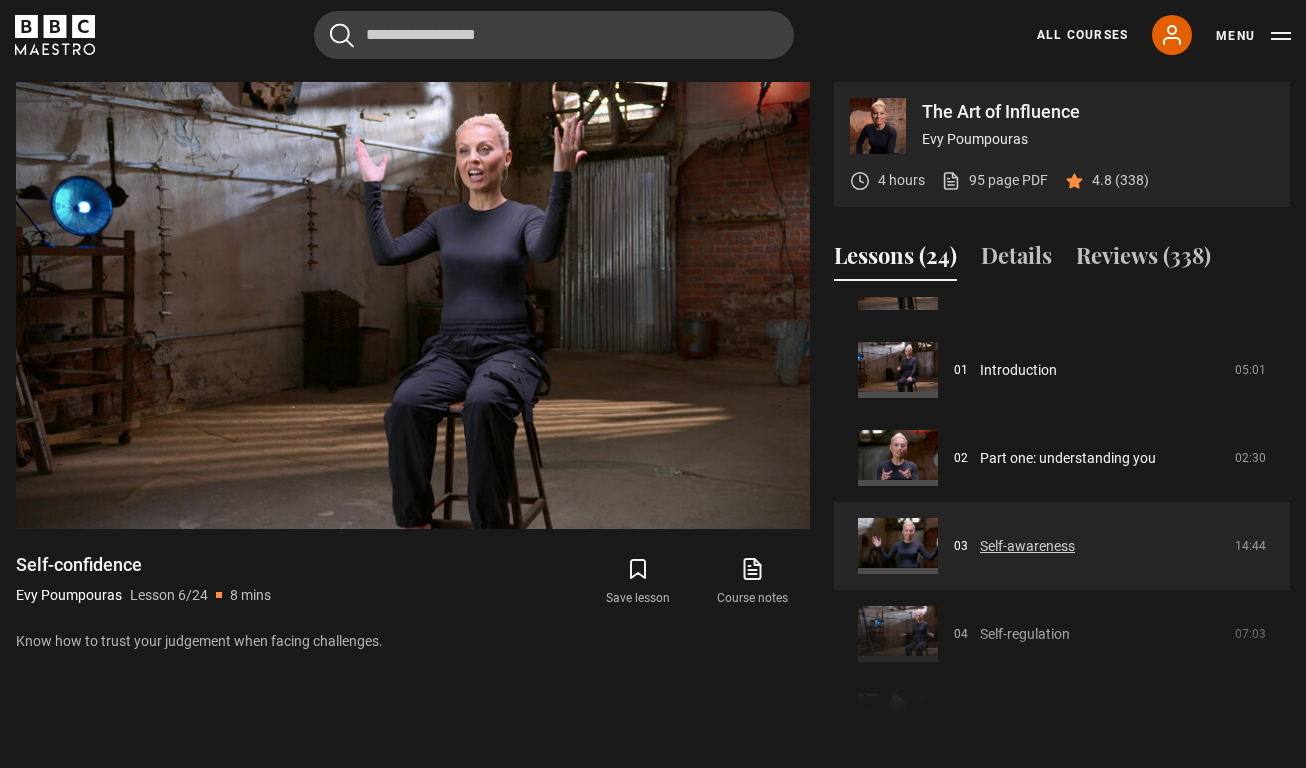 scroll, scrollTop: 50, scrollLeft: 0, axis: vertical 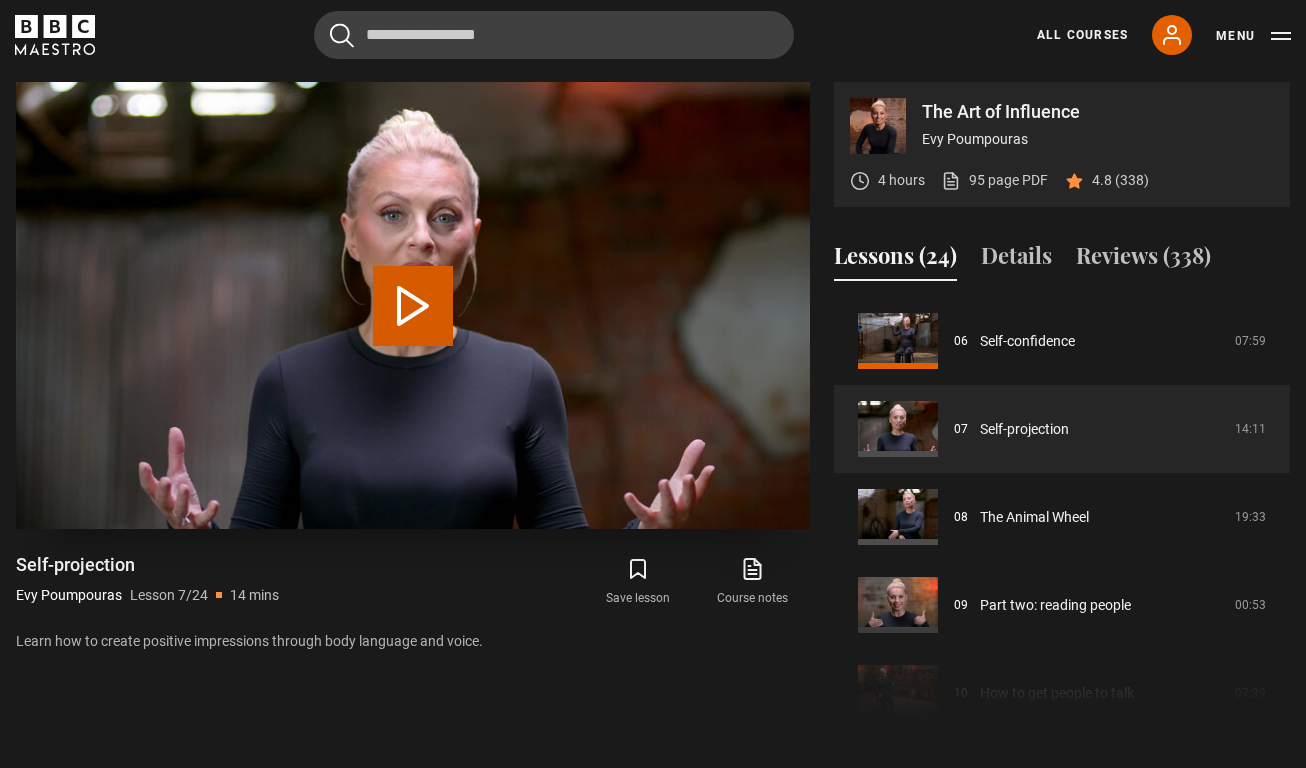 click on "Play Lesson Self-projection" at bounding box center (413, 306) 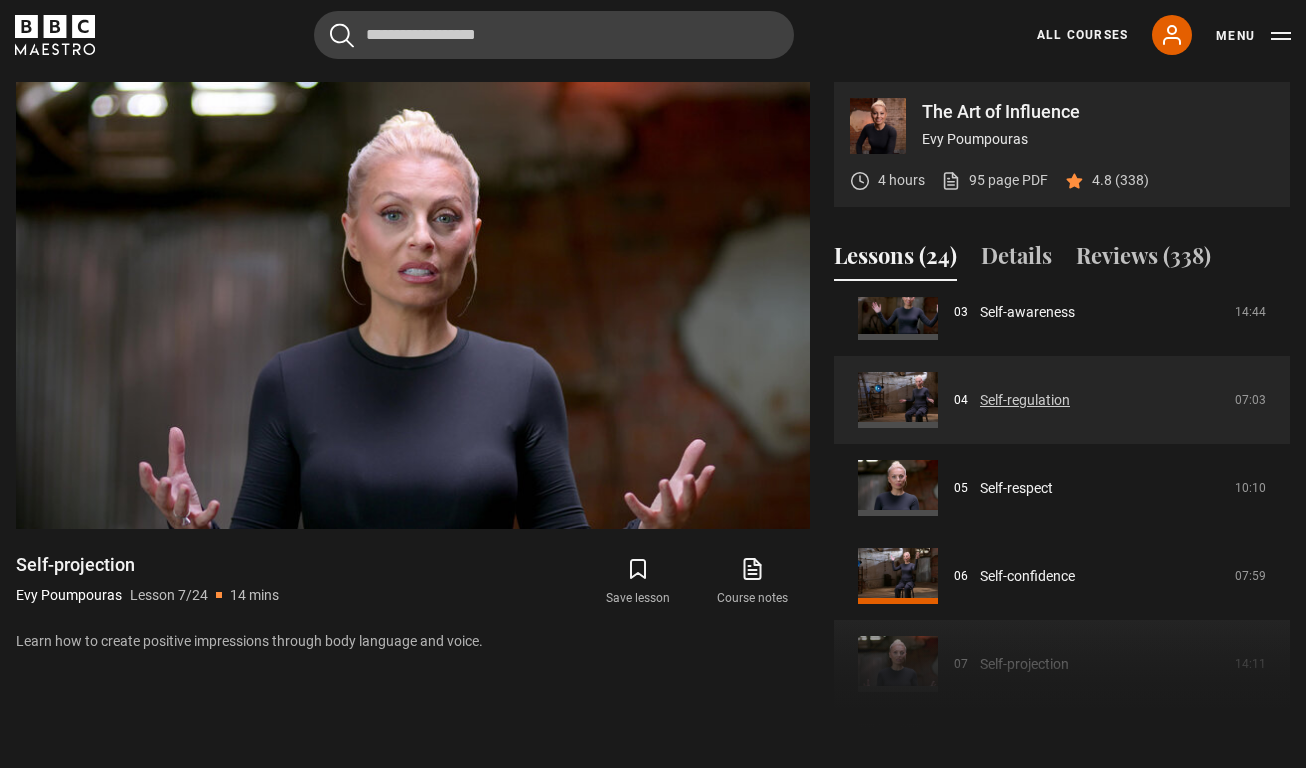 scroll, scrollTop: 250, scrollLeft: 0, axis: vertical 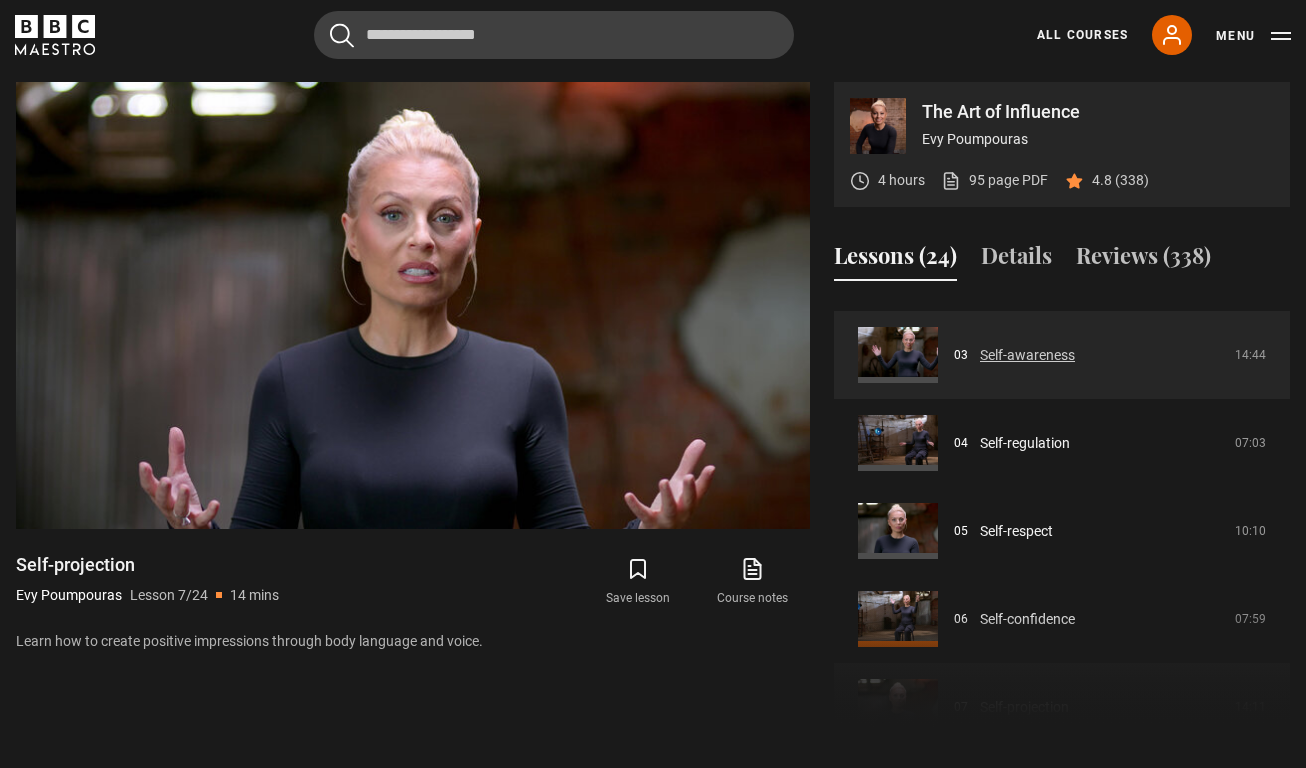 click on "Self-awareness" at bounding box center (1027, 355) 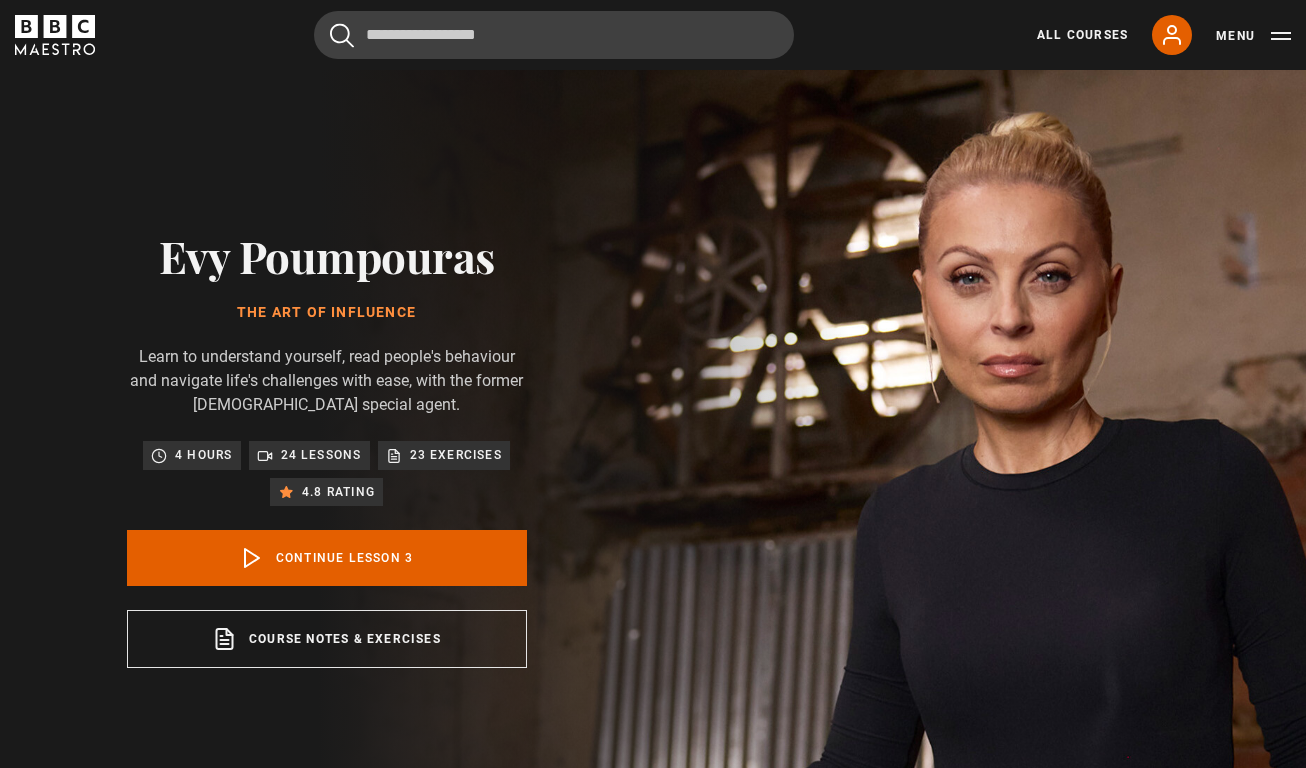 scroll, scrollTop: 826, scrollLeft: 0, axis: vertical 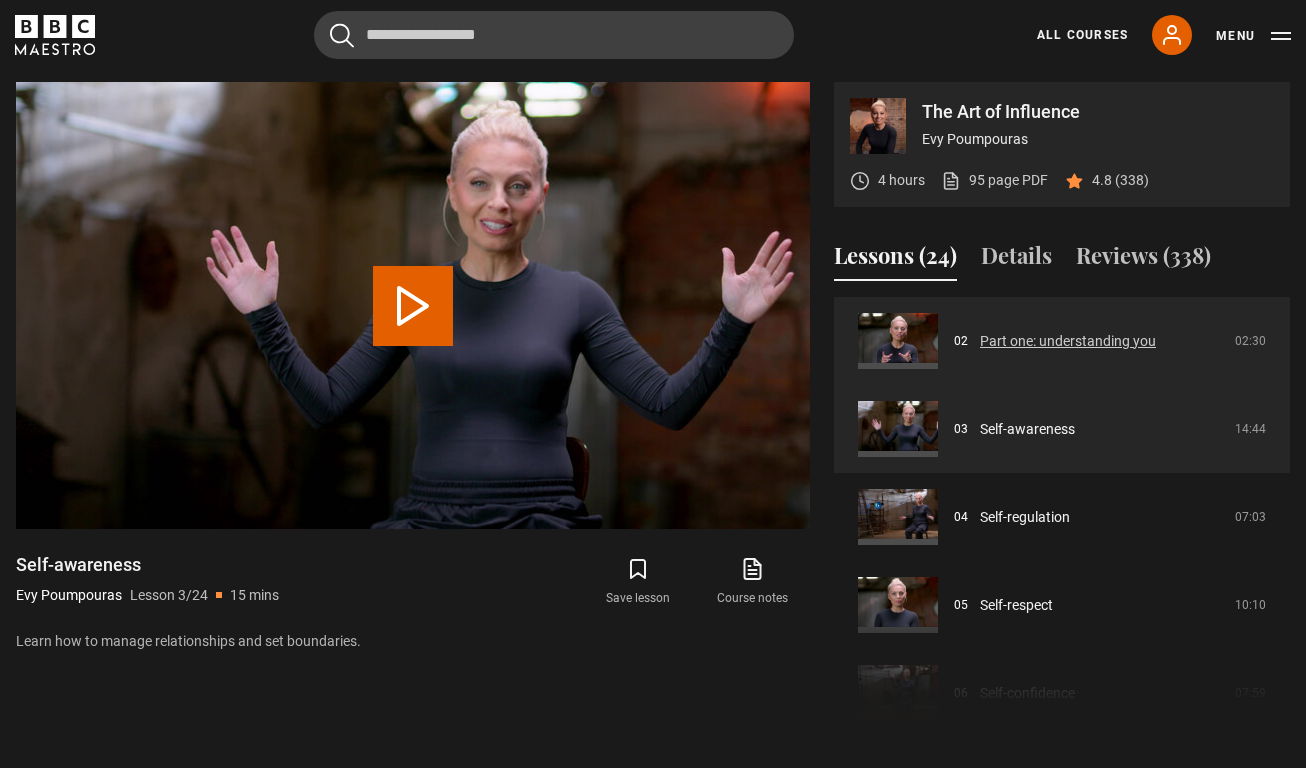 click on "Part one: understanding you" at bounding box center [1068, 341] 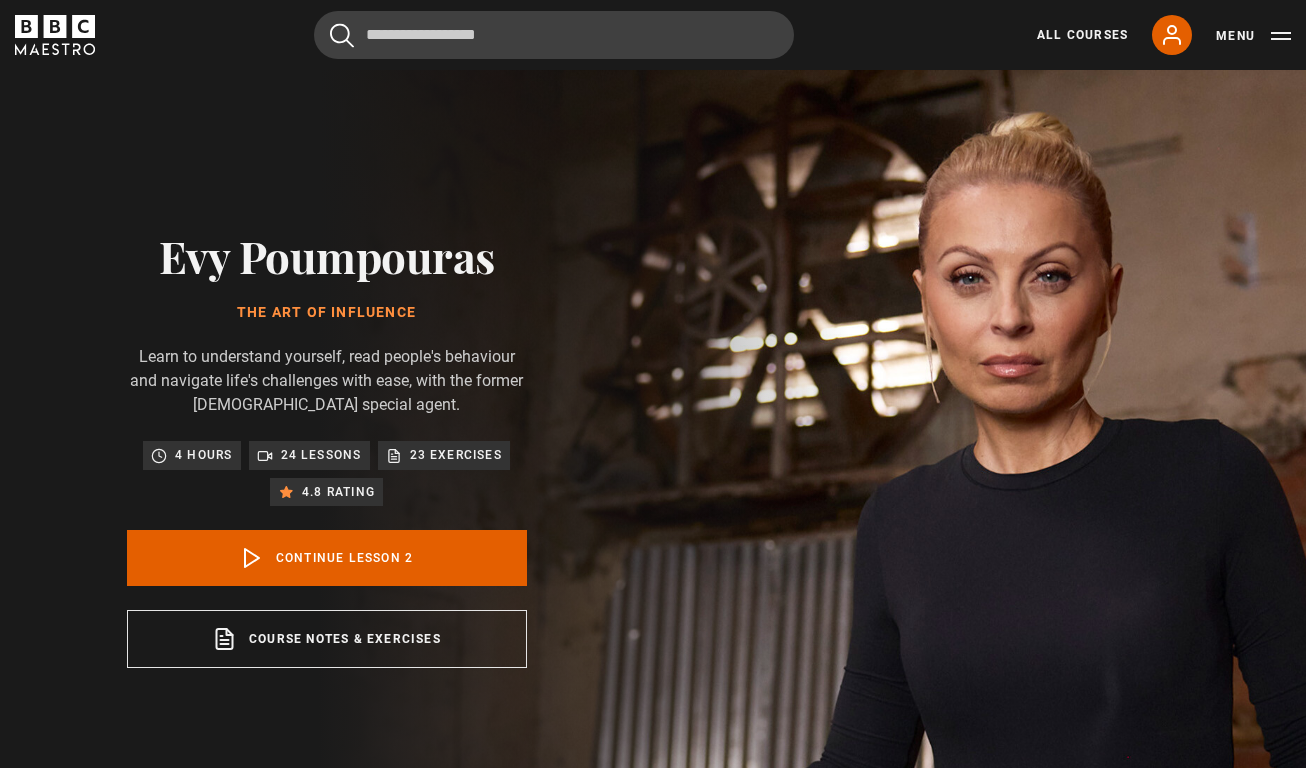 scroll, scrollTop: 826, scrollLeft: 0, axis: vertical 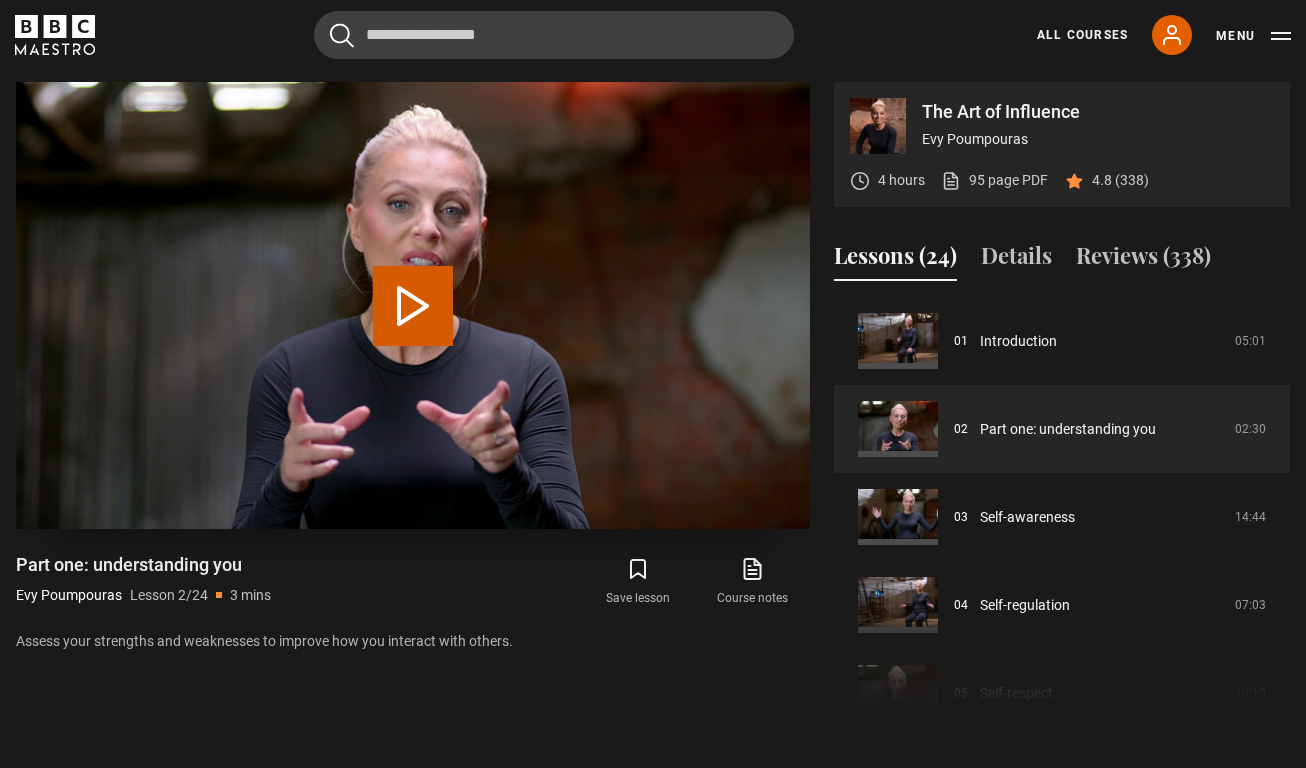 click on "Play Lesson Part one: understanding you" at bounding box center [413, 306] 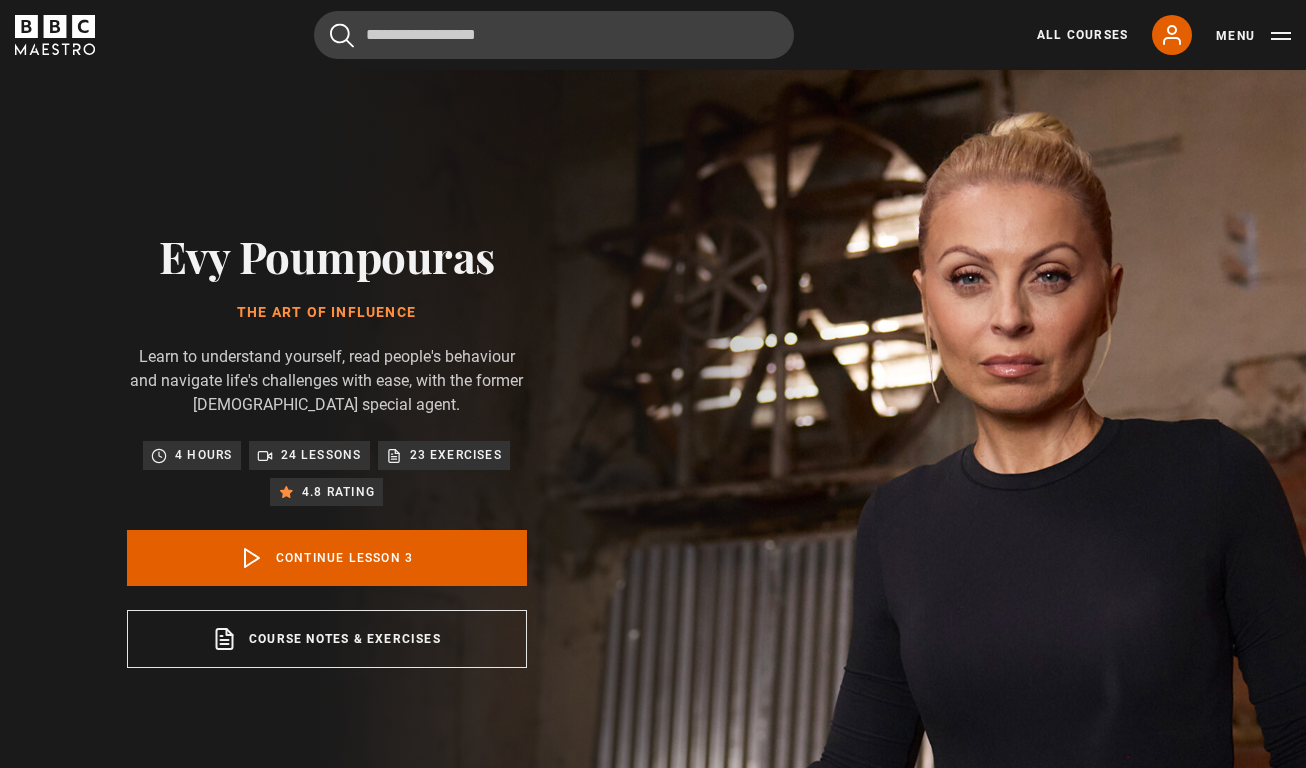 scroll, scrollTop: 826, scrollLeft: 0, axis: vertical 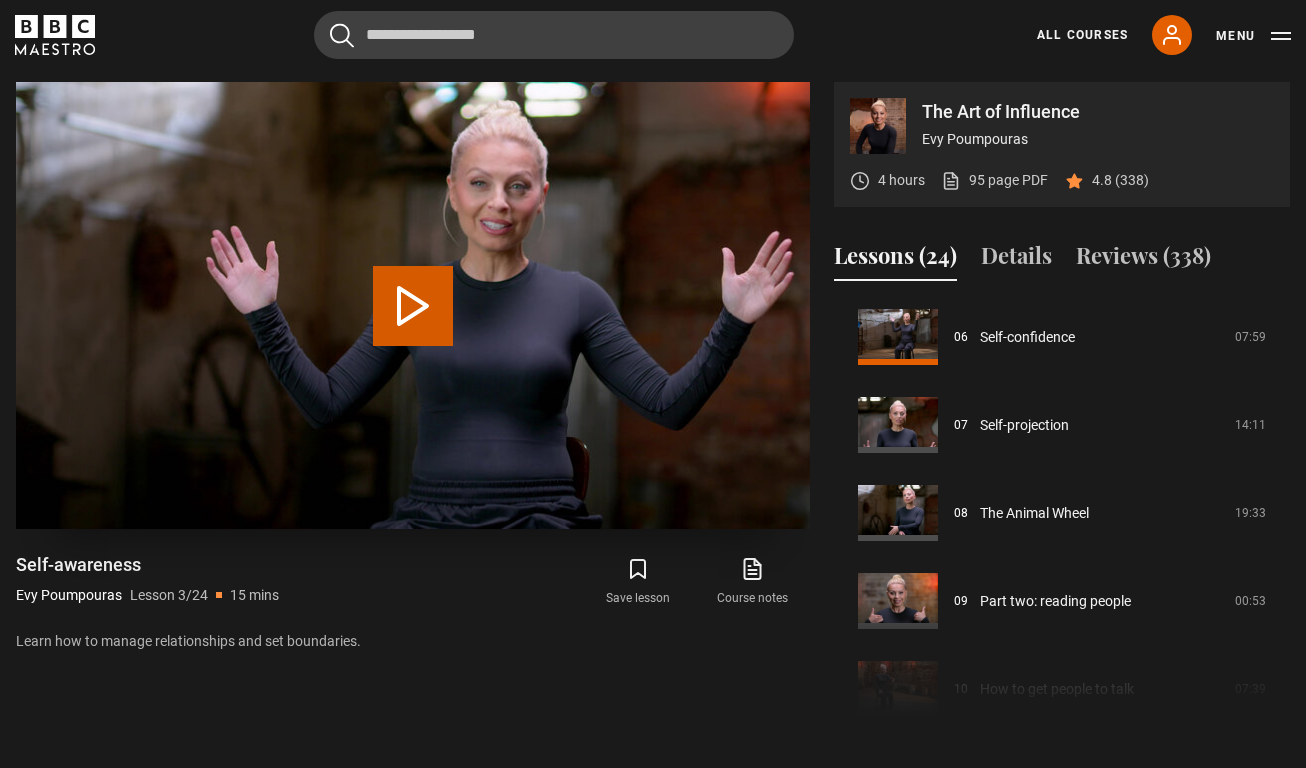 click on "Play Lesson Self-awareness" at bounding box center [413, 306] 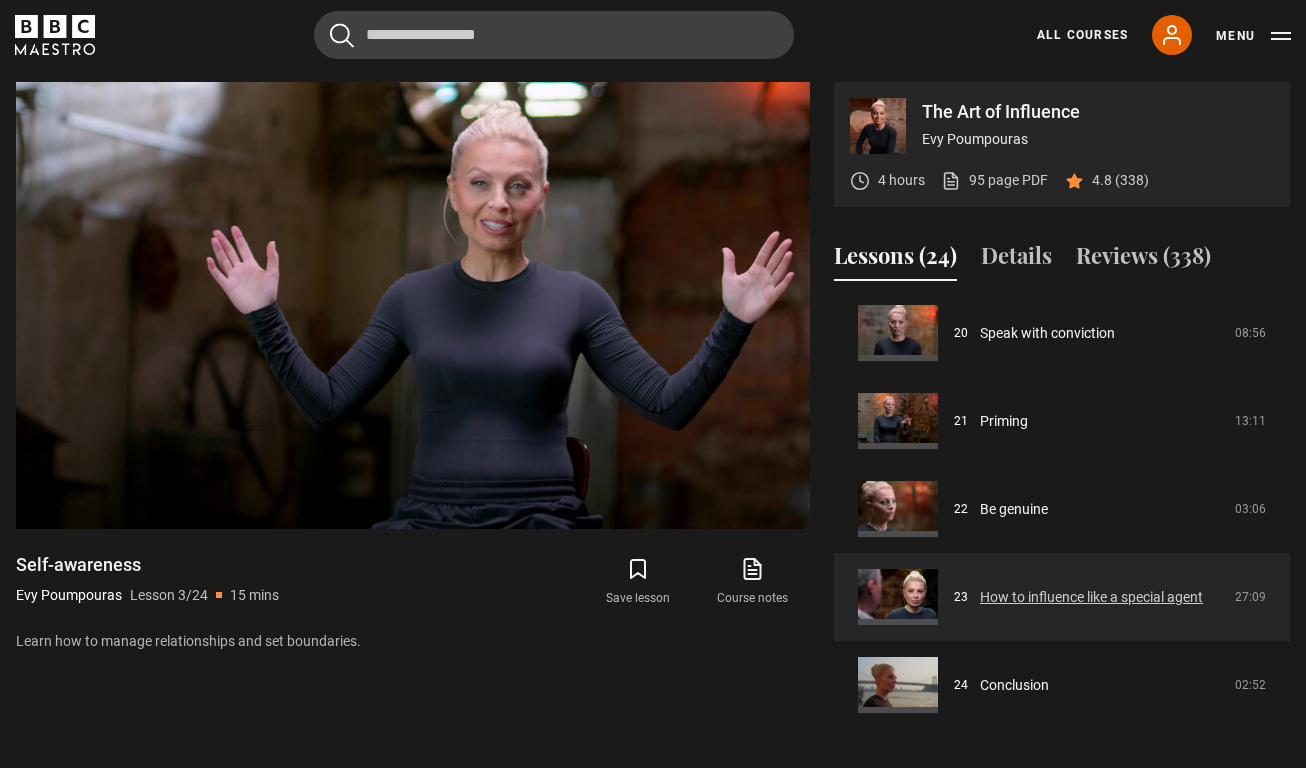 scroll, scrollTop: 1768, scrollLeft: 0, axis: vertical 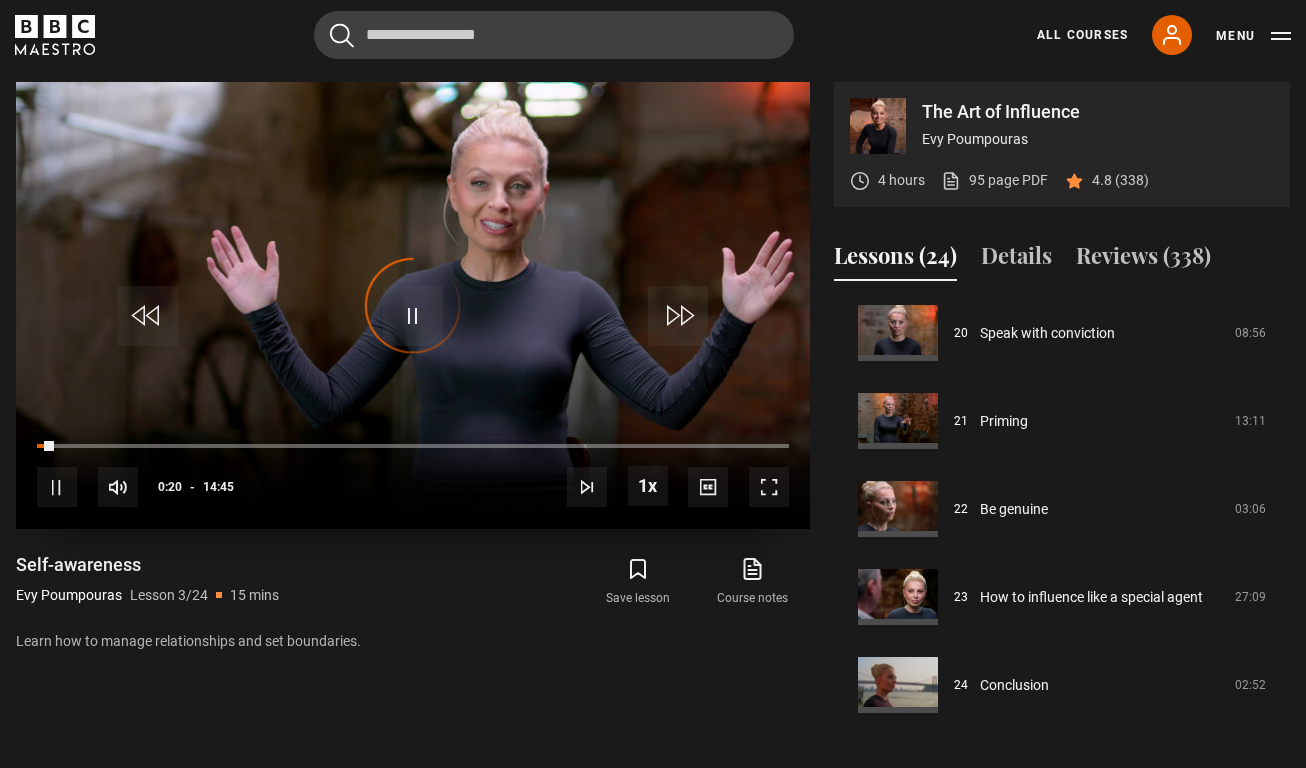 click on "Video Player is loading." at bounding box center [413, 306] 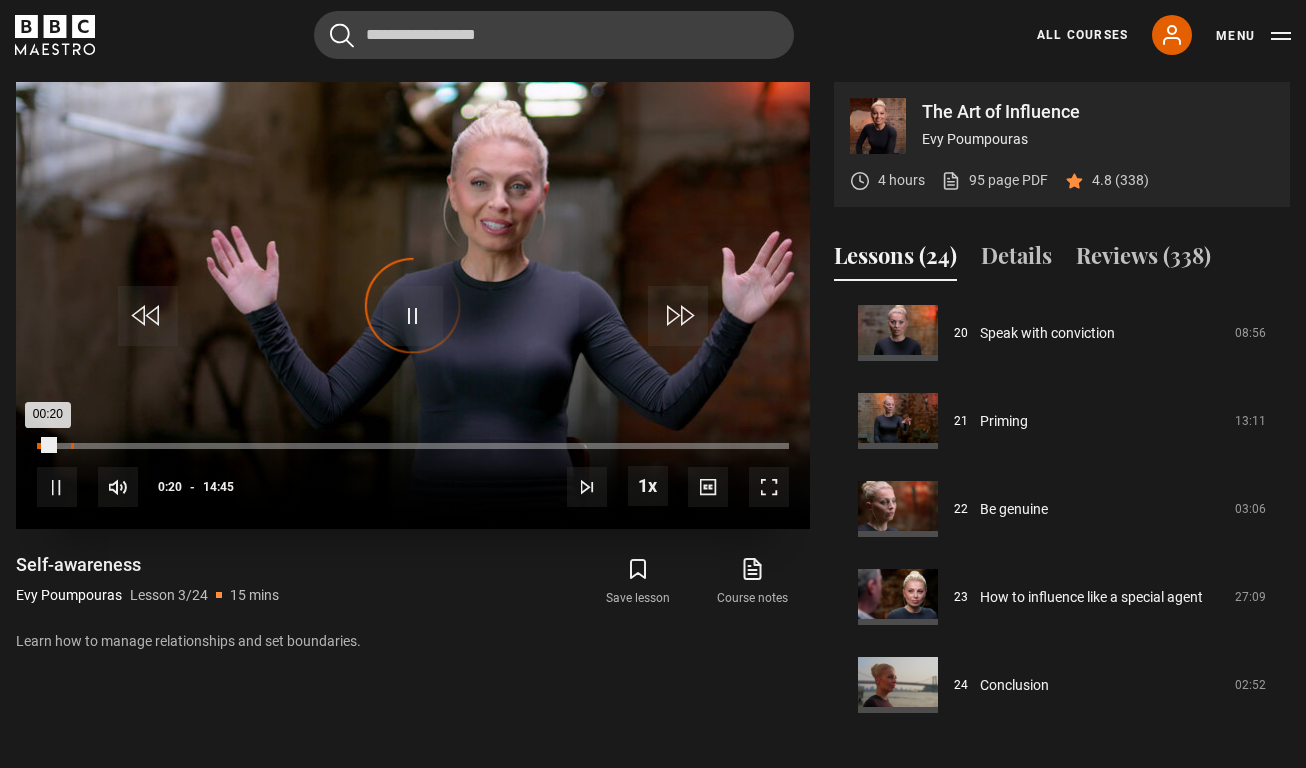 click on "00:40" at bounding box center (72, 446) 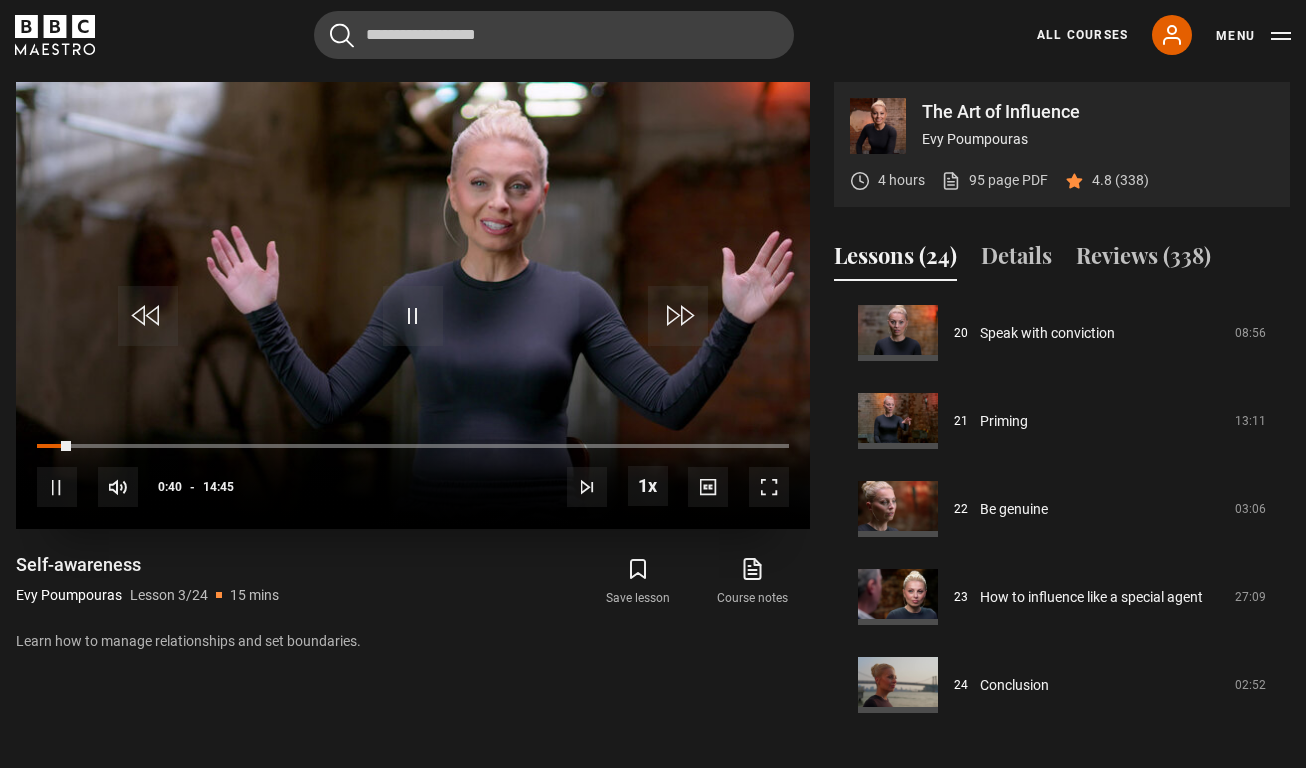 click at bounding box center [413, 316] 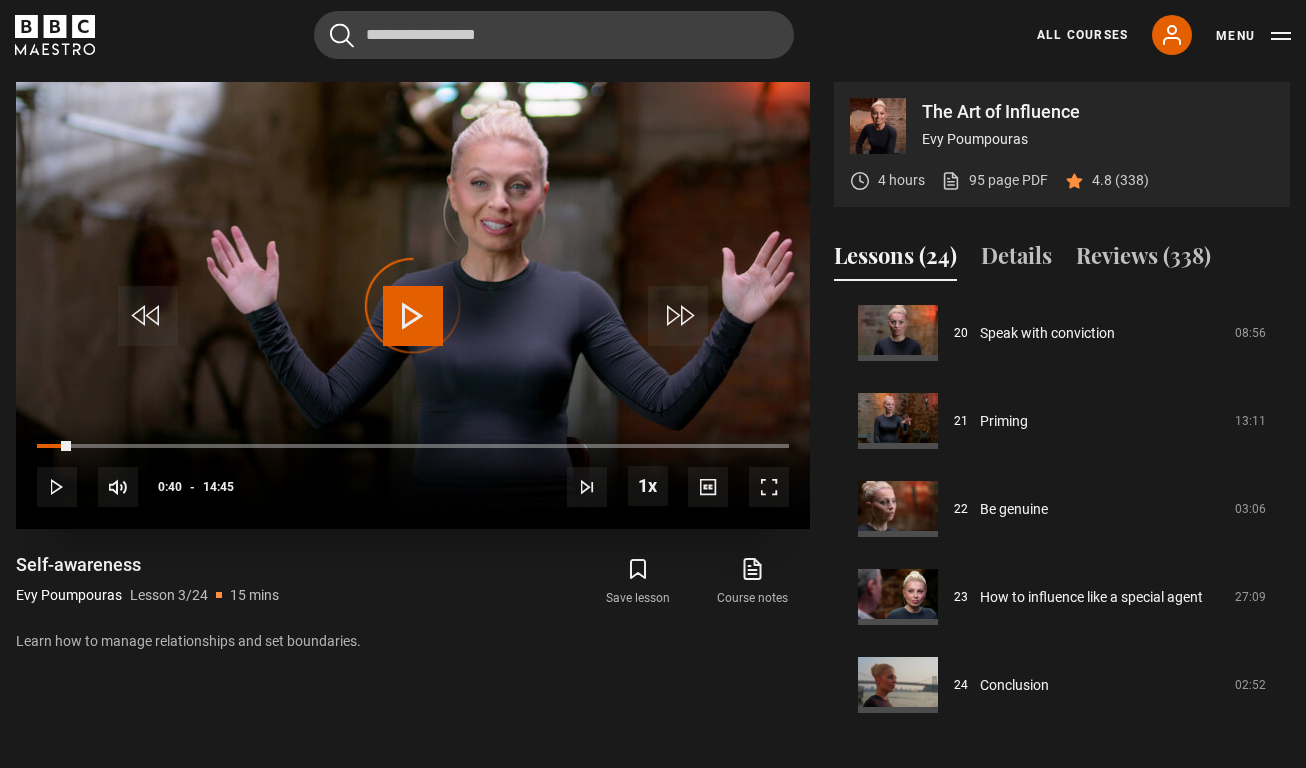 click on "Video Player is loading." at bounding box center [413, 306] 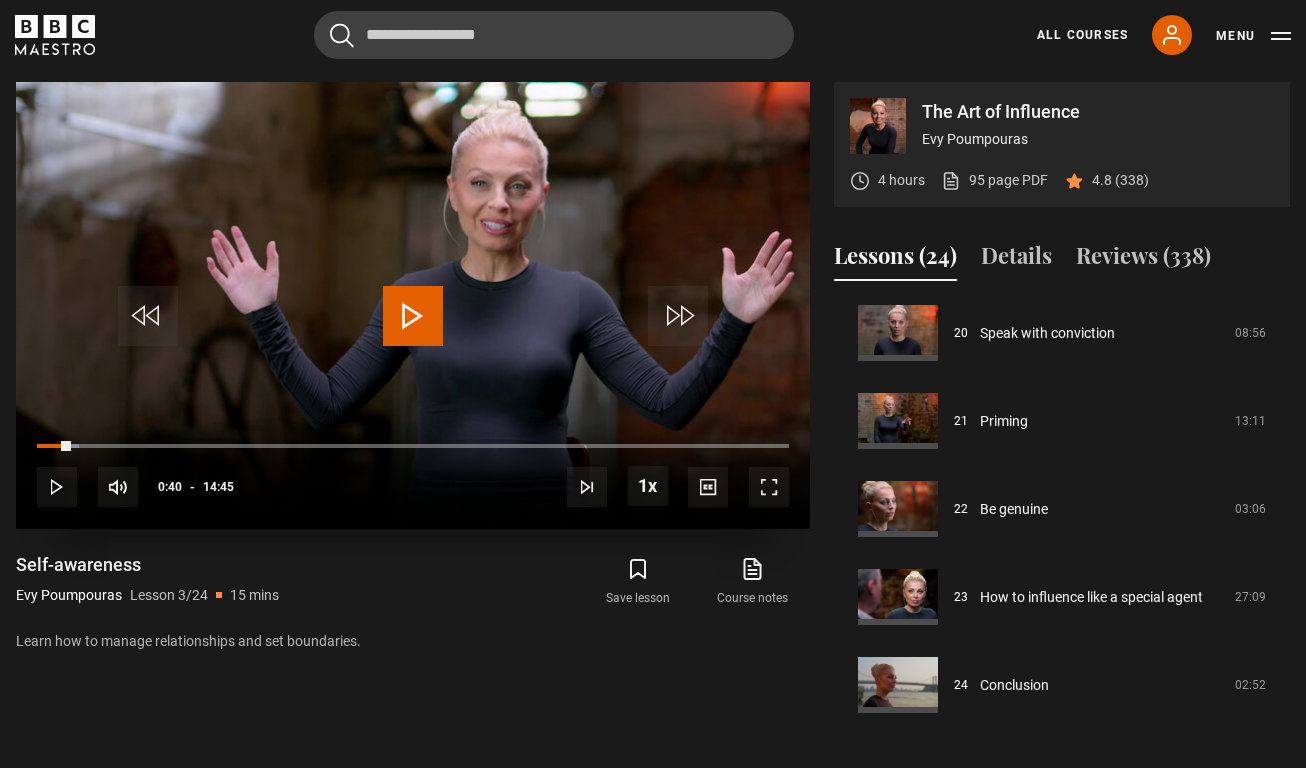 click at bounding box center (413, 316) 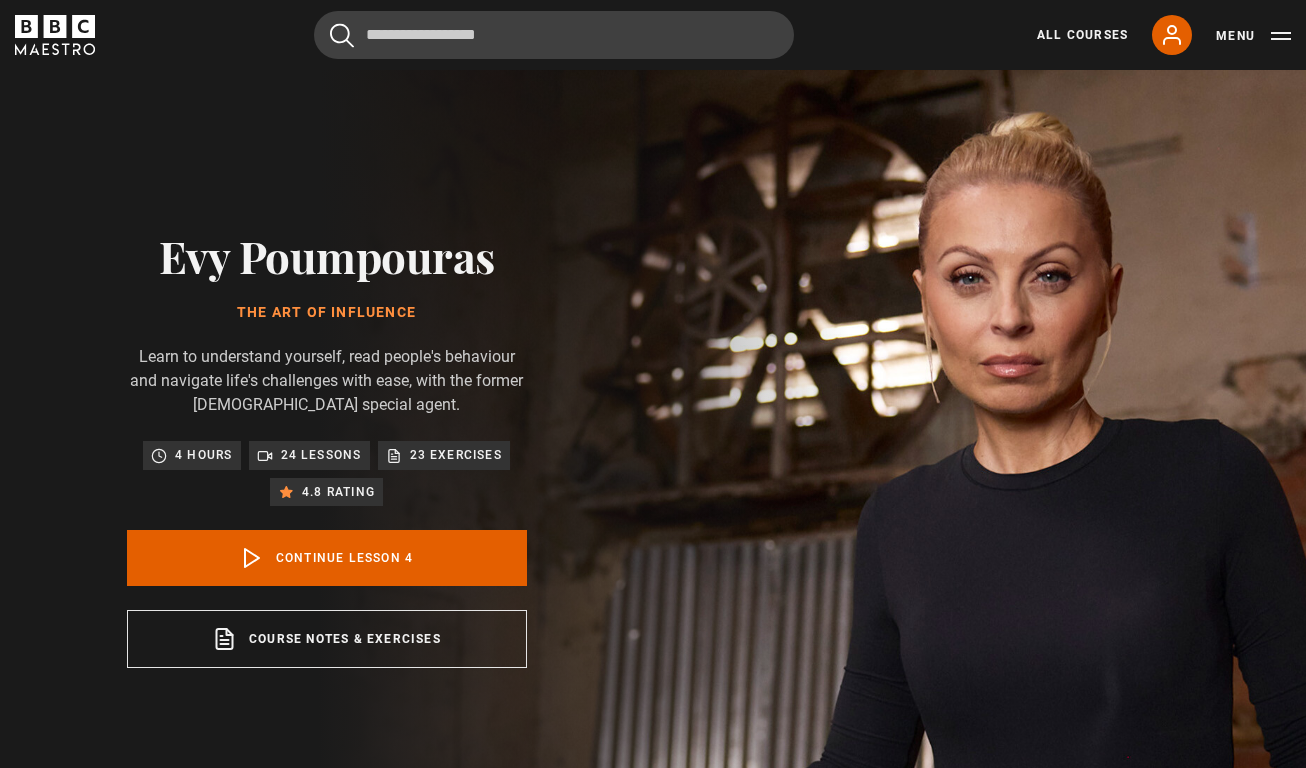 scroll, scrollTop: 826, scrollLeft: 0, axis: vertical 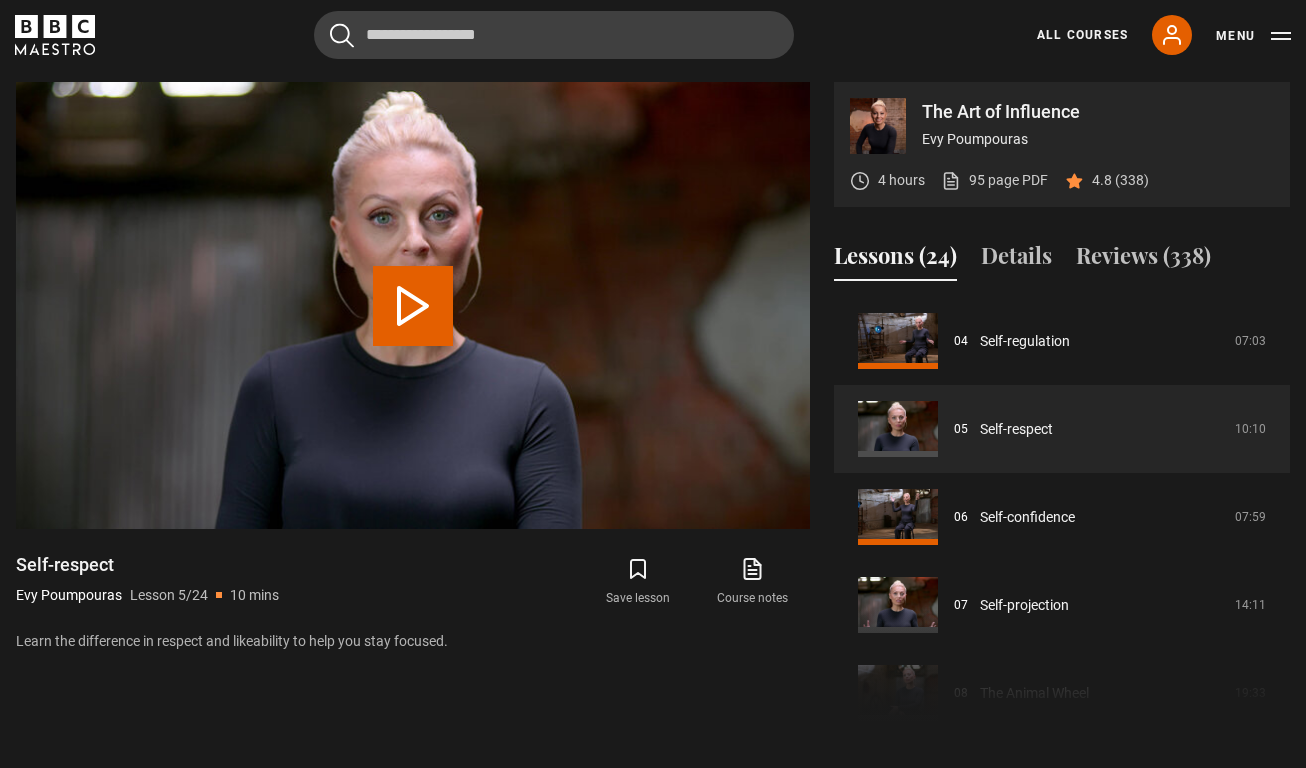 click on "Play Lesson Self-respect" at bounding box center [413, 306] 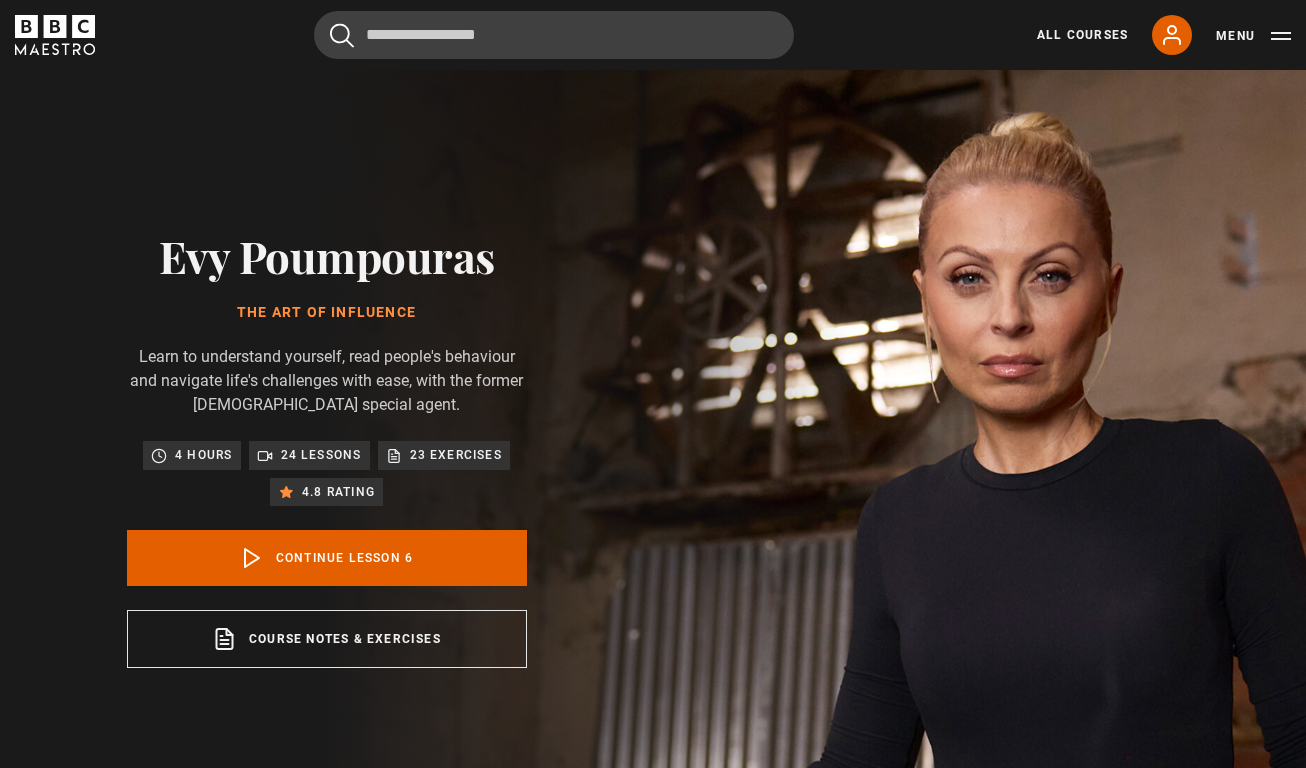 scroll, scrollTop: 826, scrollLeft: 0, axis: vertical 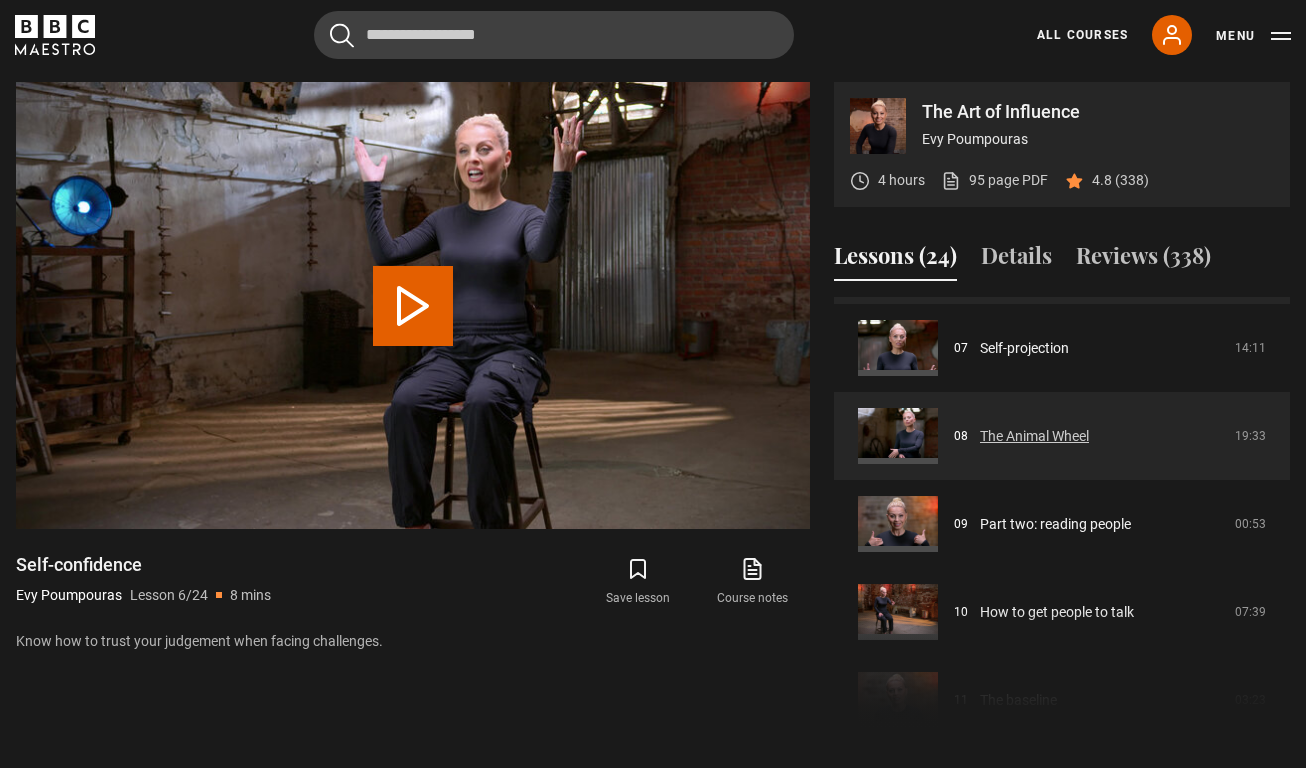 click on "The Animal Wheel" at bounding box center [1034, 436] 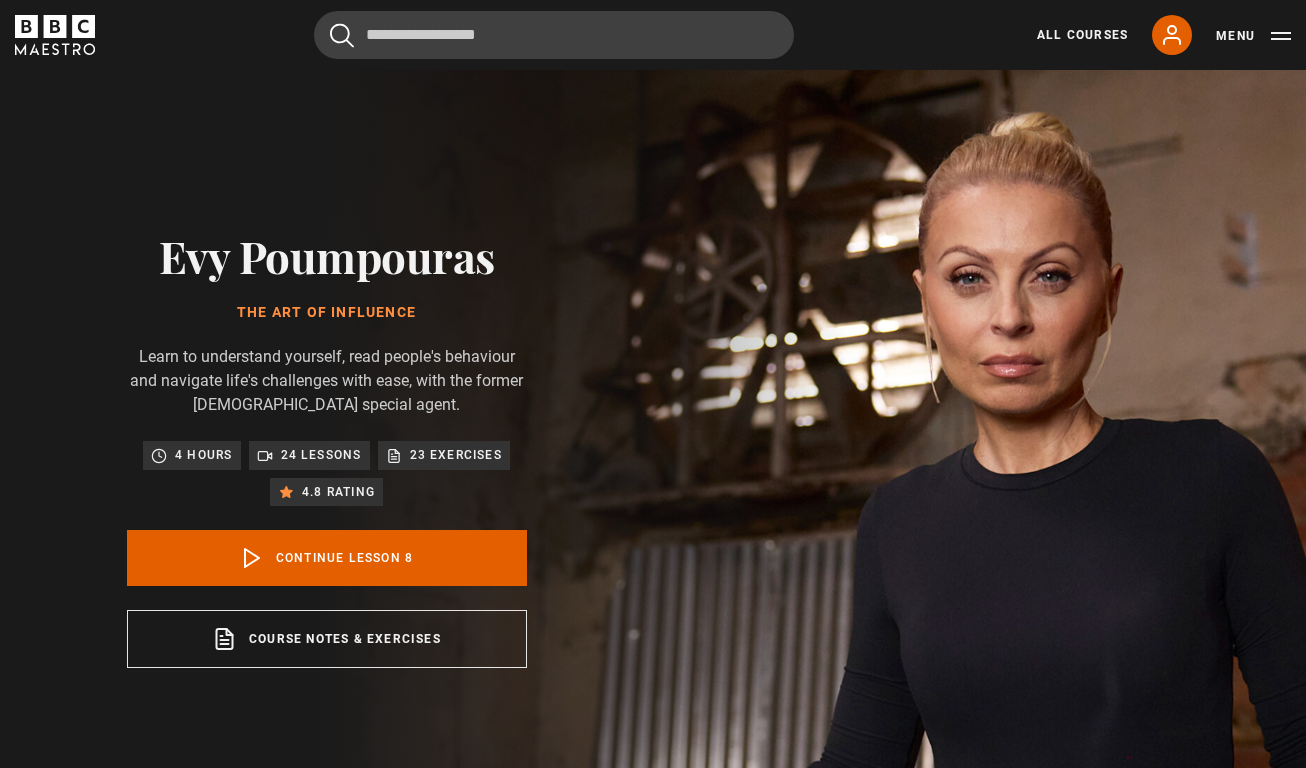 scroll, scrollTop: 826, scrollLeft: 0, axis: vertical 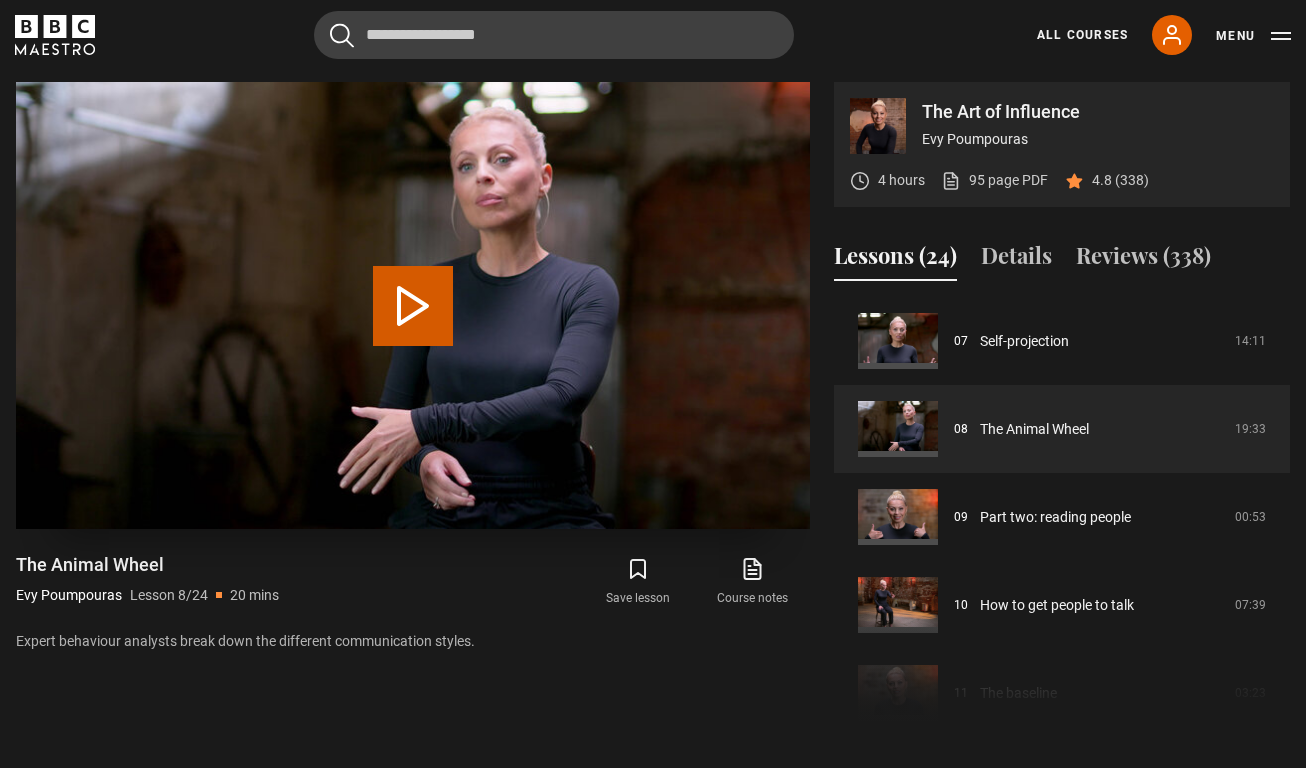 click on "Play Lesson The Animal Wheel" at bounding box center [413, 306] 